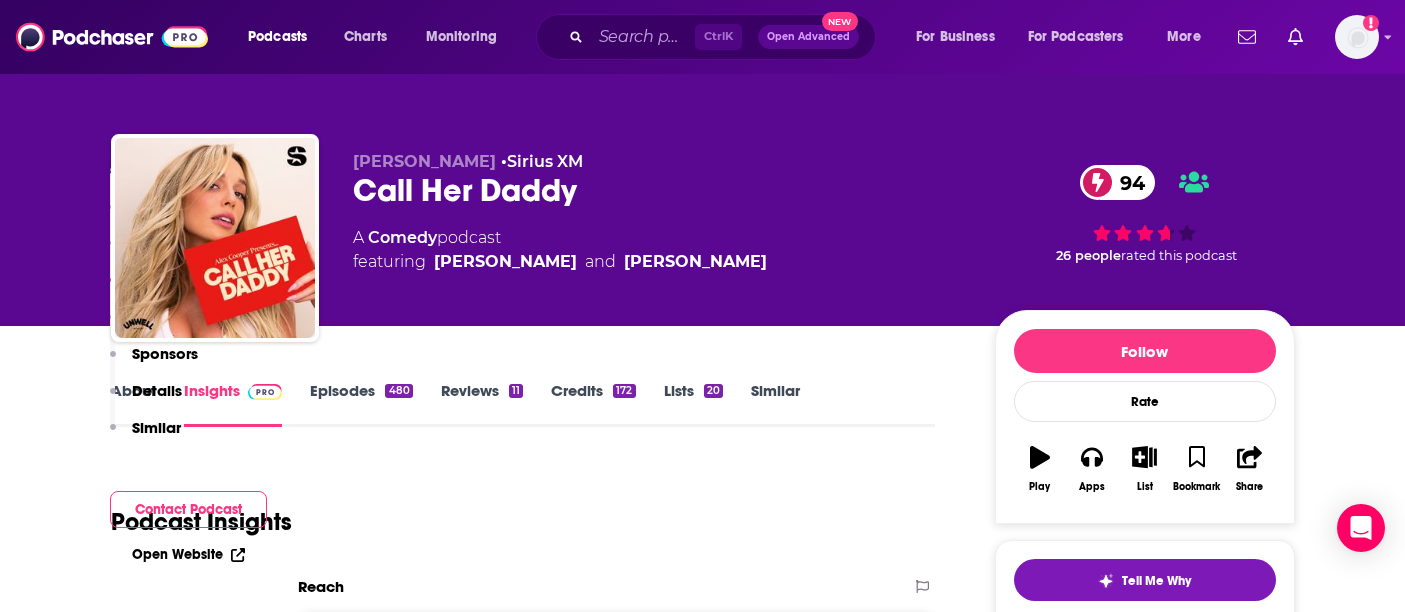 scroll, scrollTop: 2048, scrollLeft: 0, axis: vertical 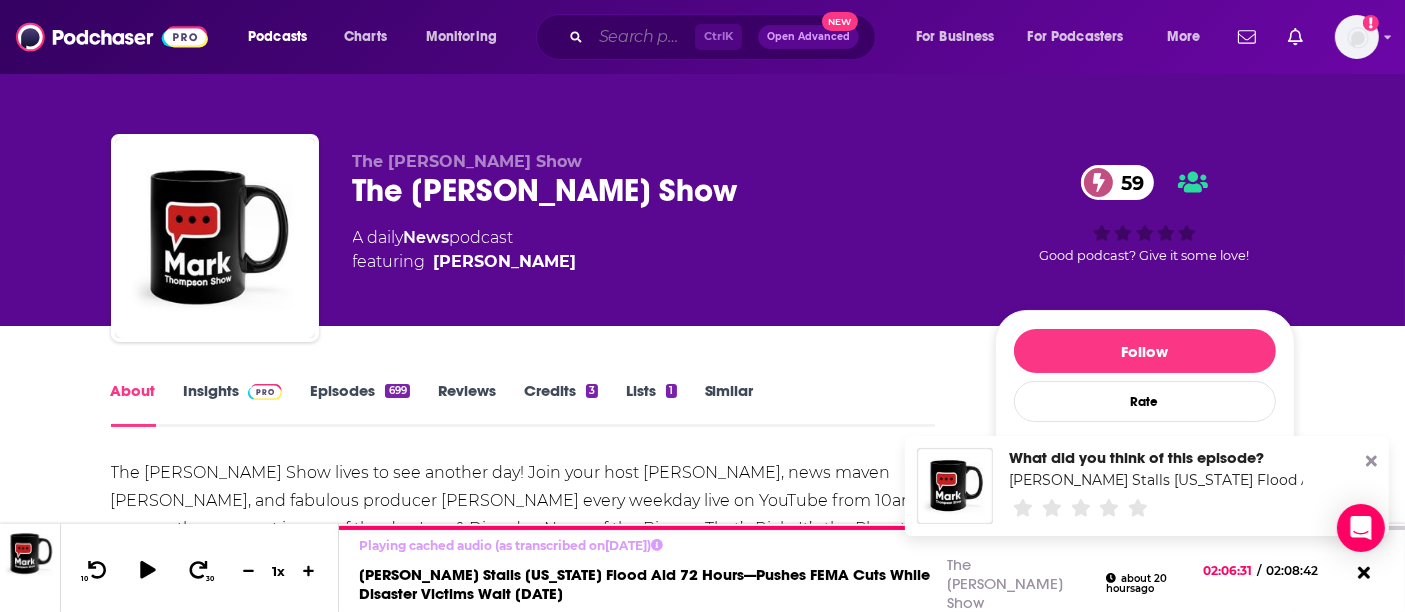 click at bounding box center (643, 37) 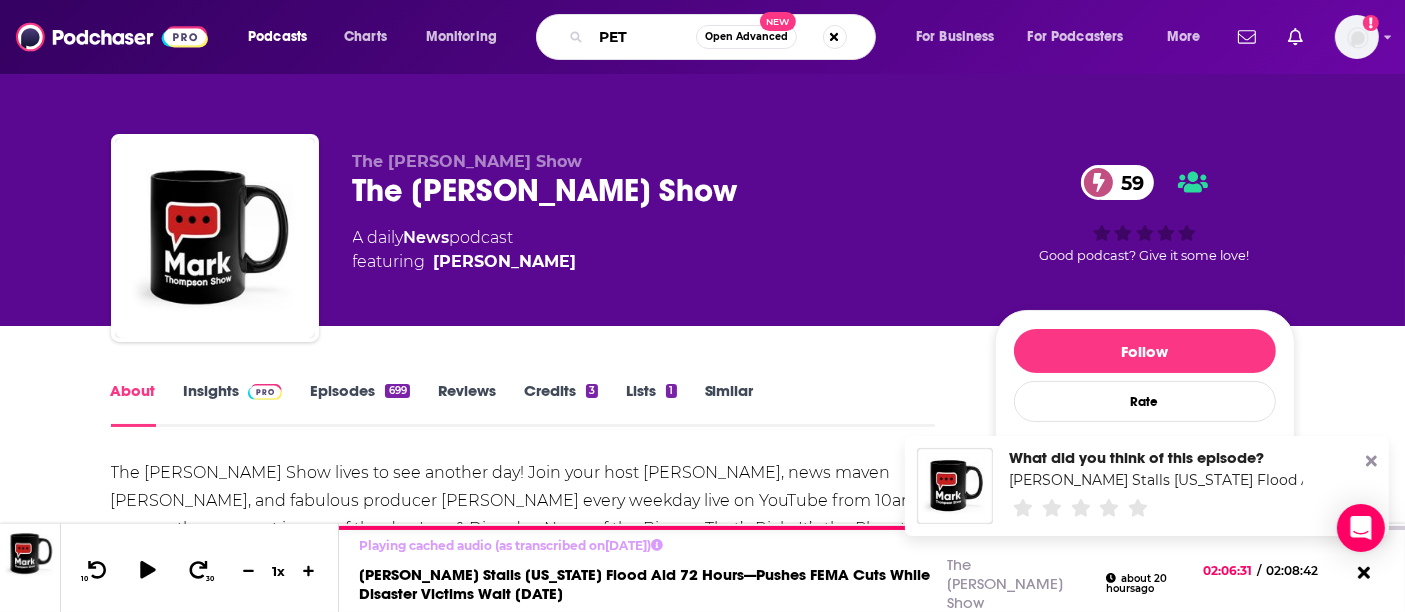 type on "PETA" 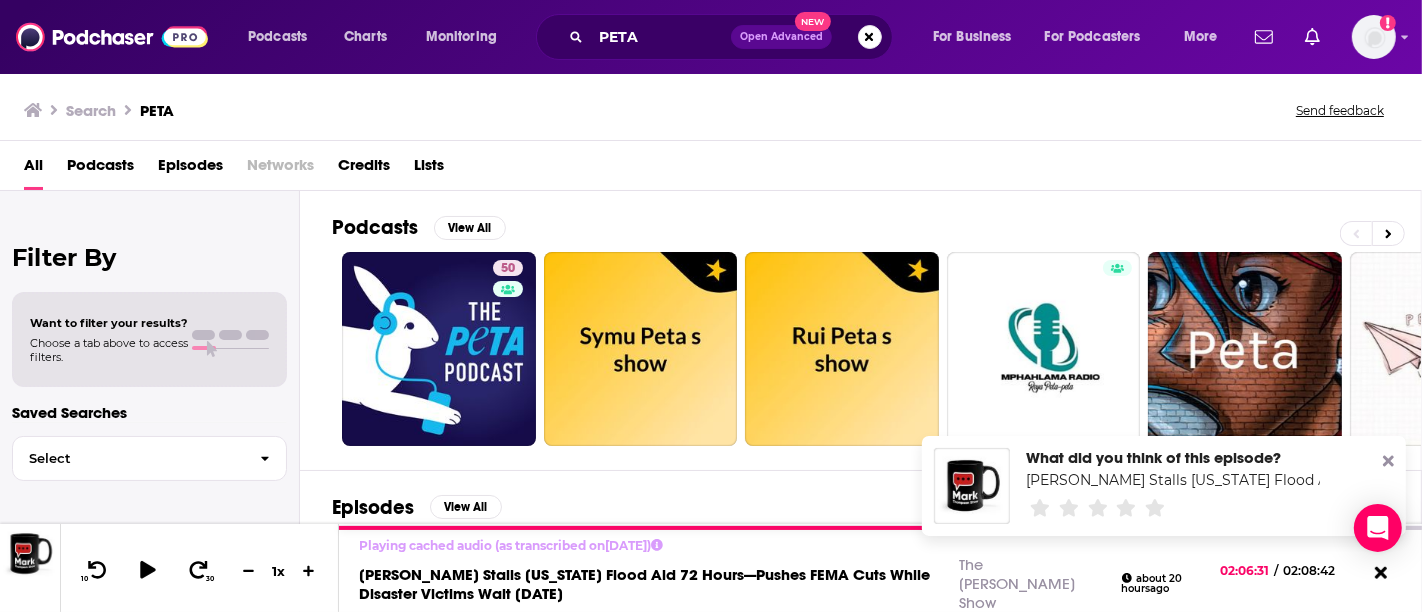 click on "Episodes" at bounding box center [190, 169] 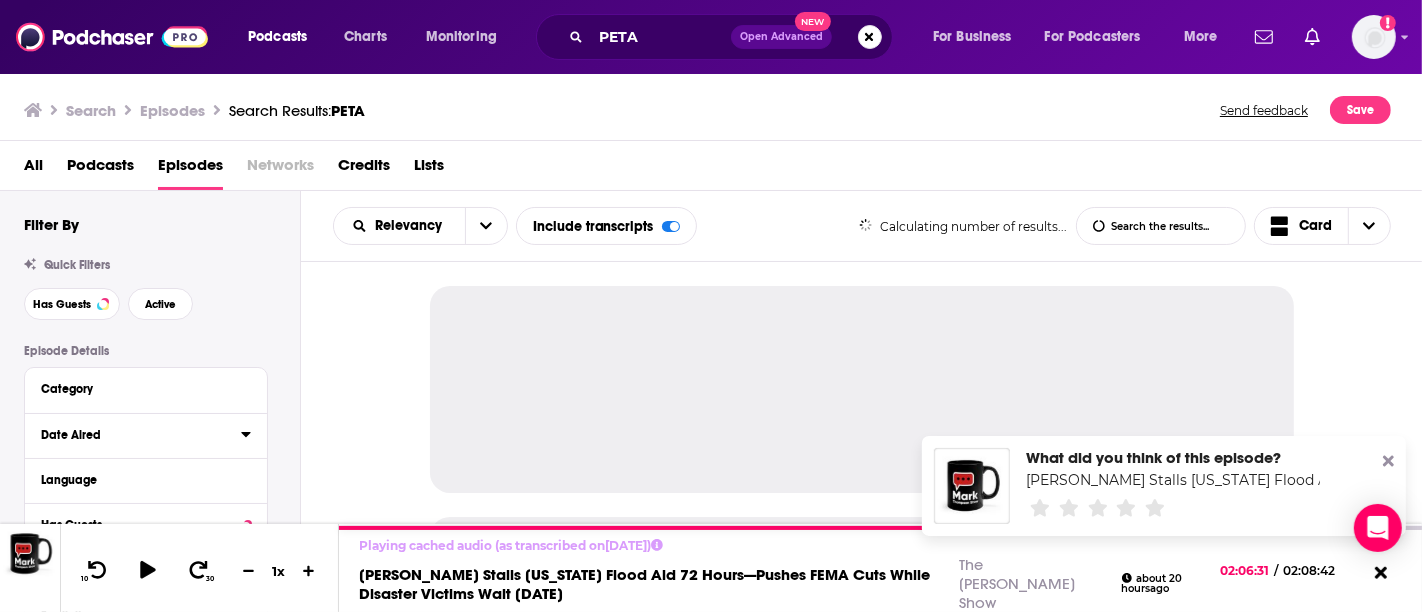 click 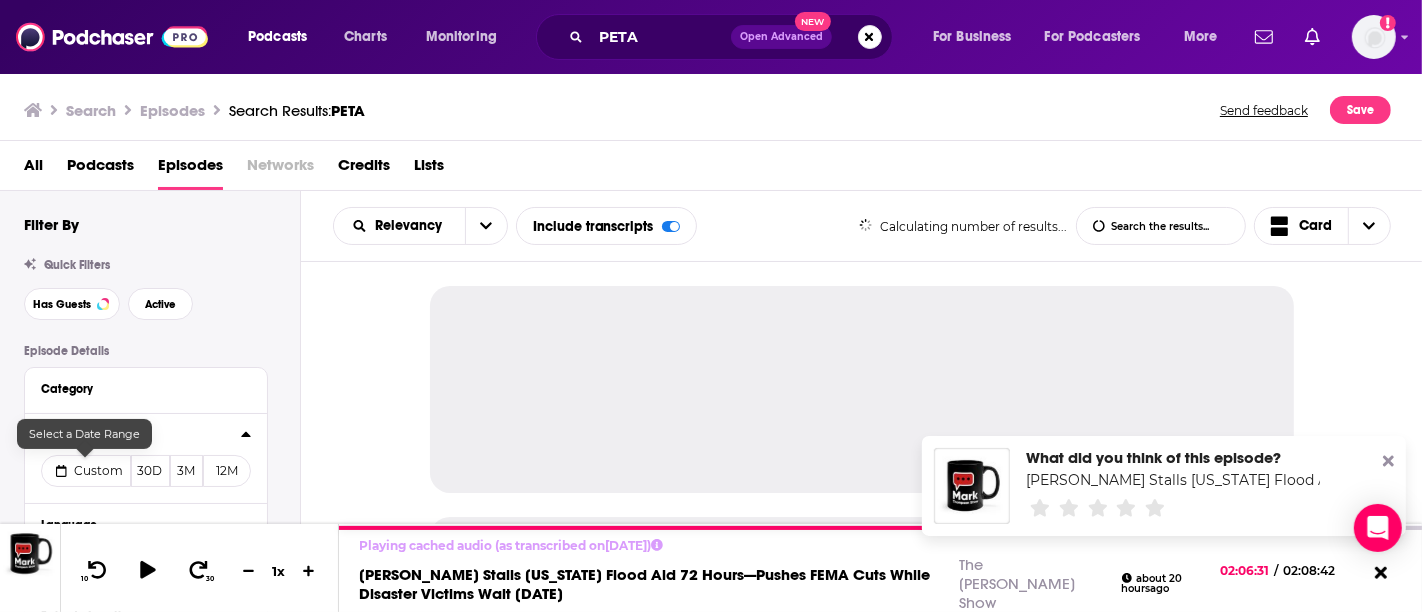 click on "Custom" at bounding box center [99, 470] 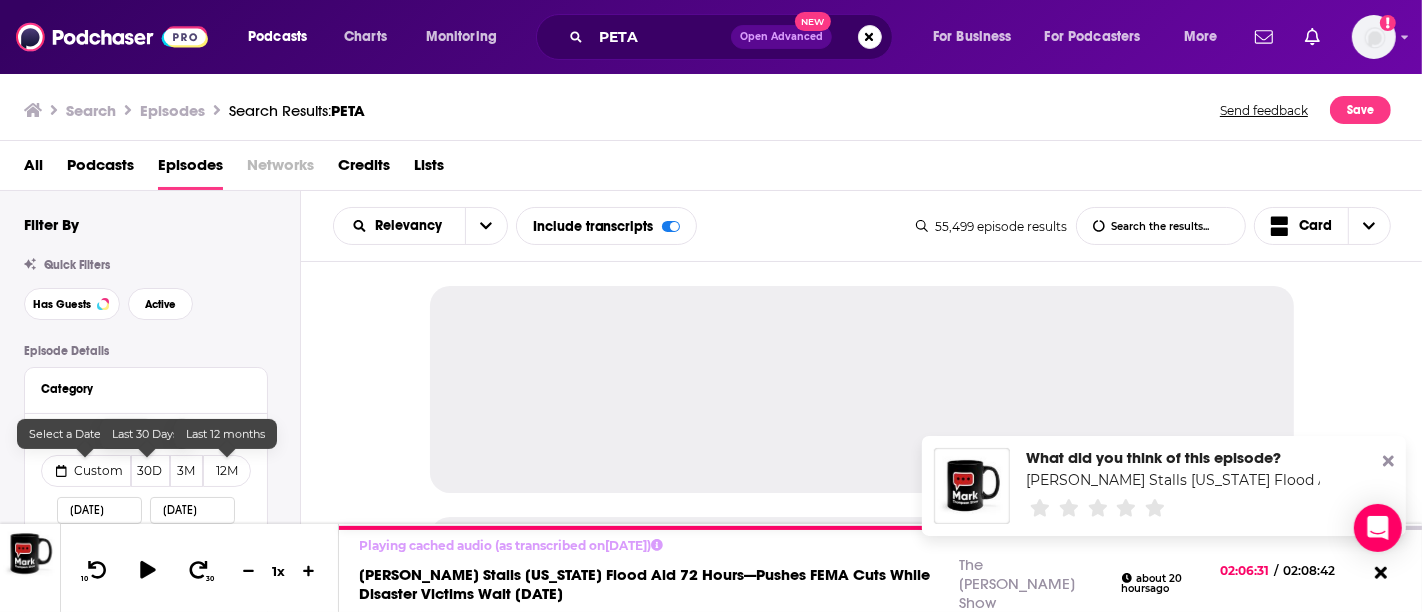 select on "6" 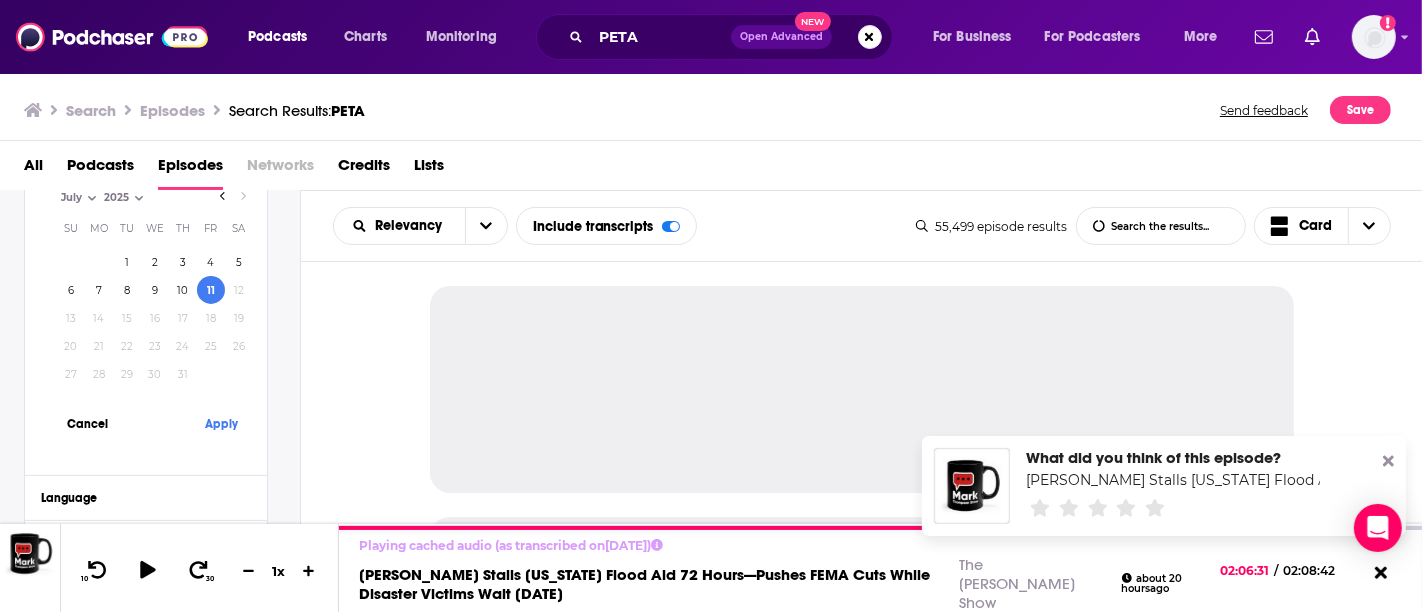 scroll, scrollTop: 444, scrollLeft: 0, axis: vertical 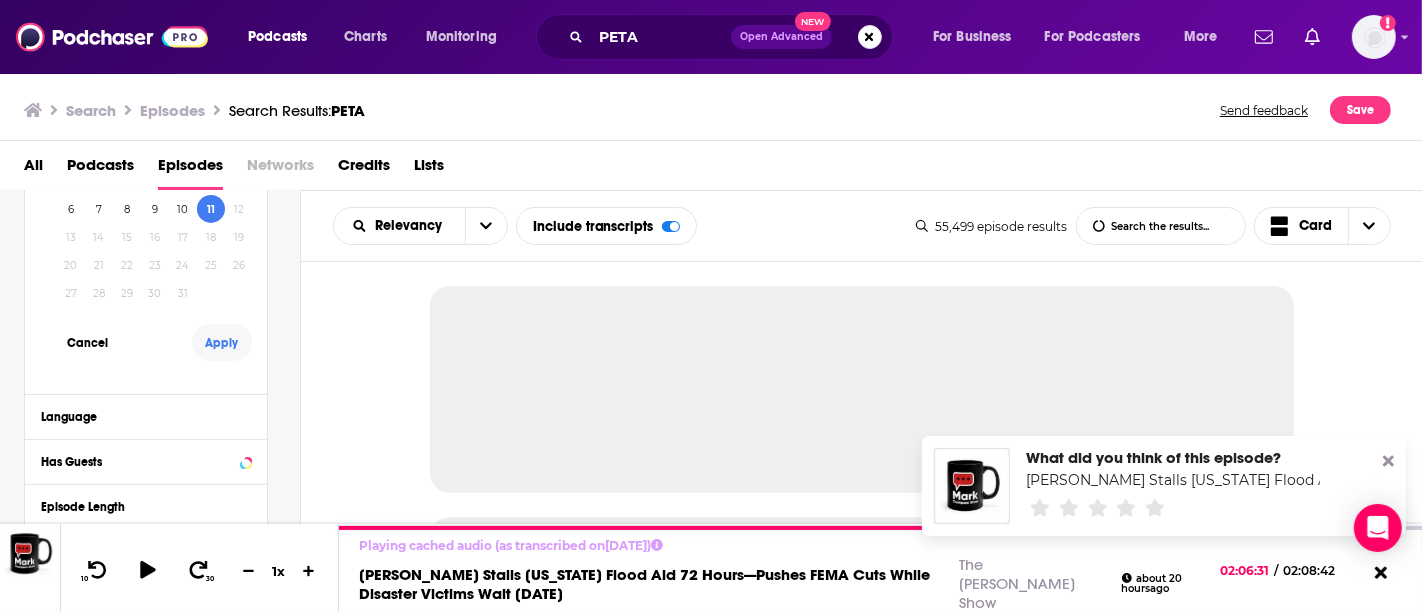 click on "Apply" at bounding box center (222, 342) 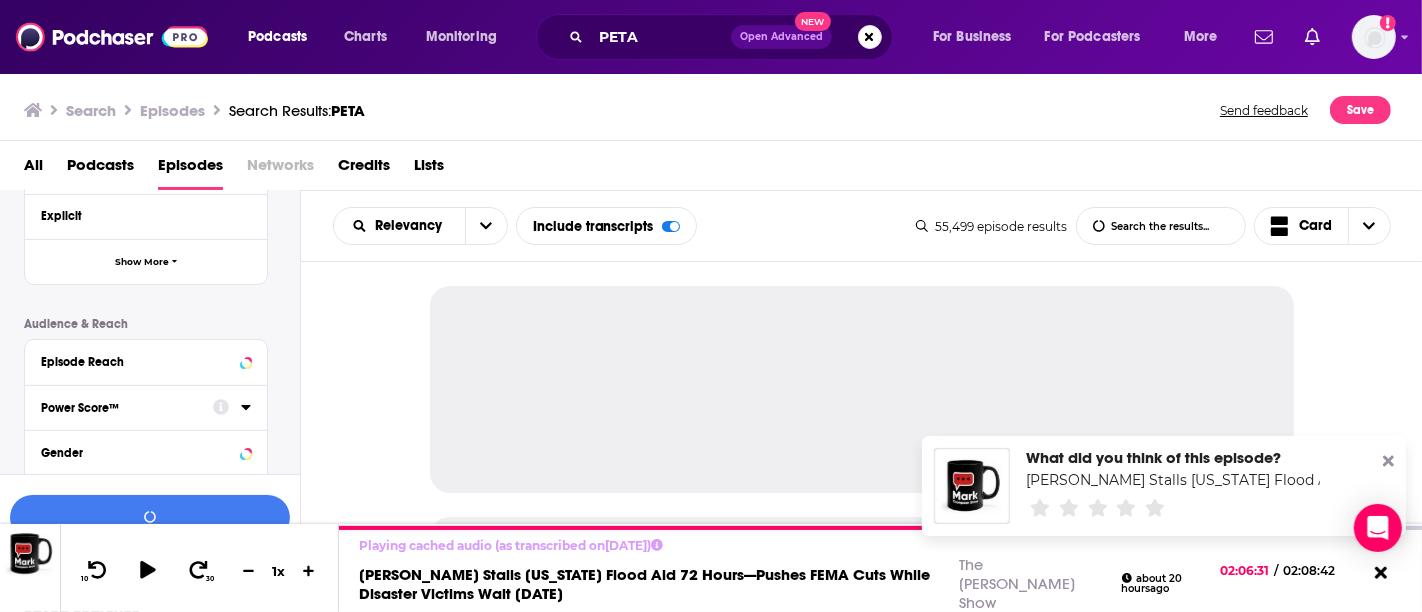 scroll, scrollTop: 499, scrollLeft: 0, axis: vertical 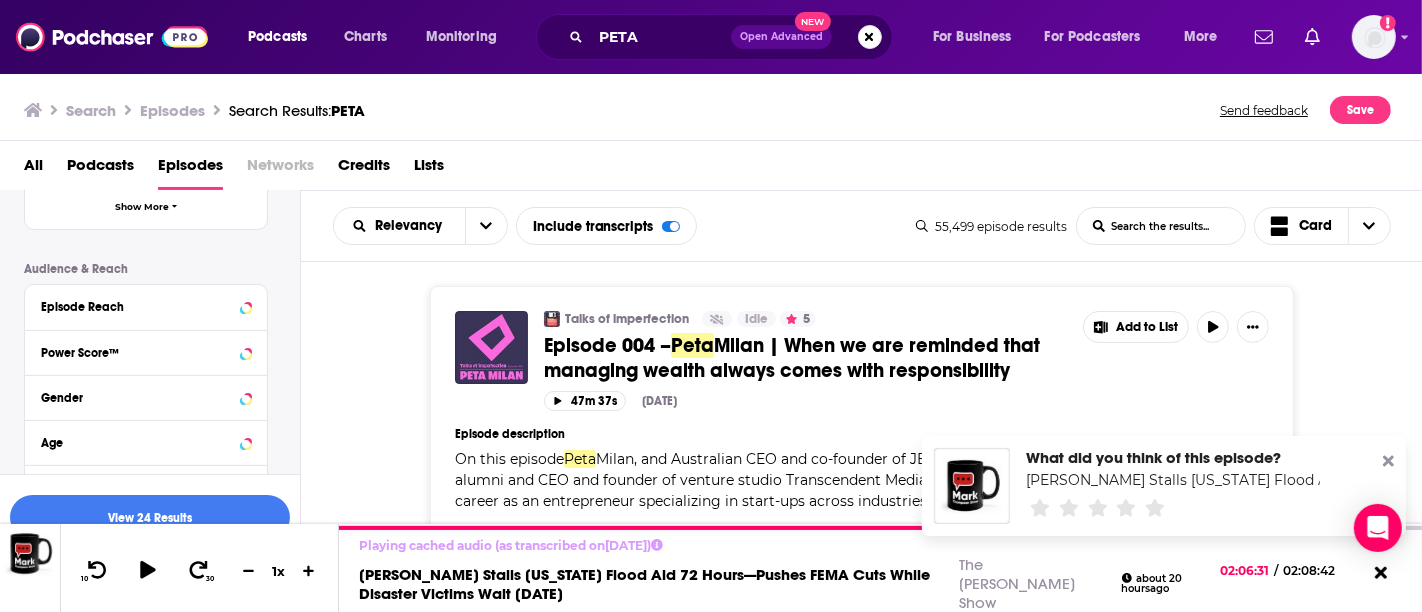click 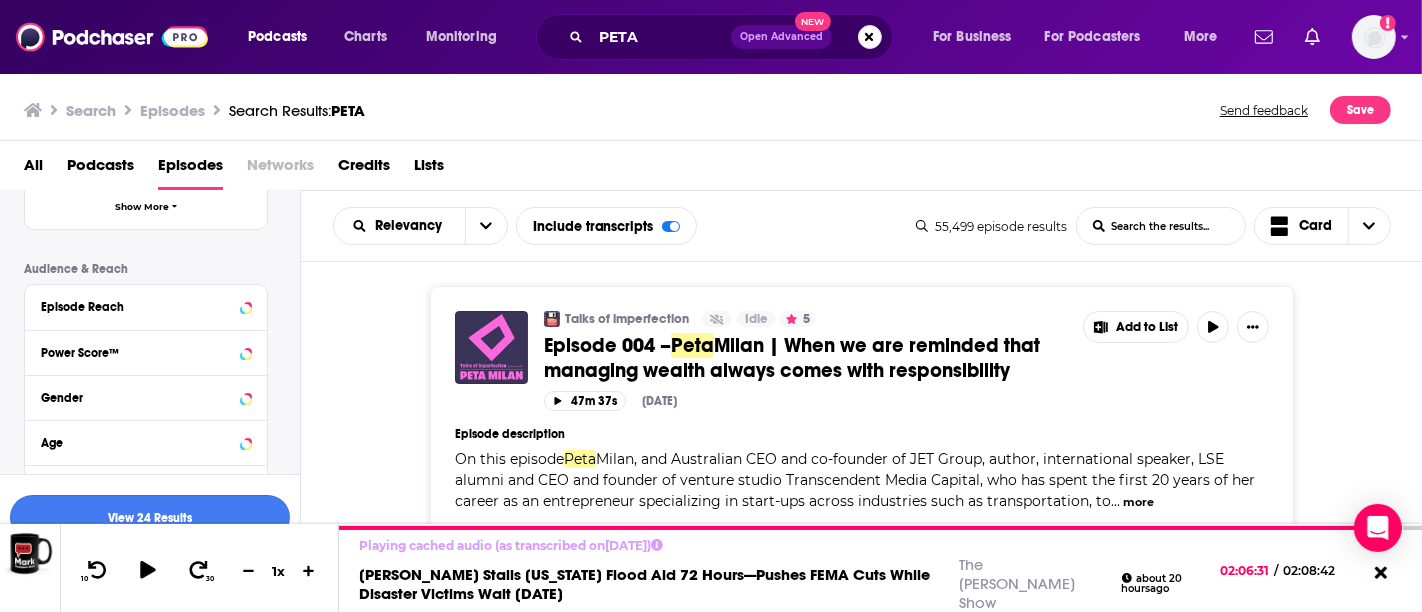 click on "View 24 Results" at bounding box center [150, 517] 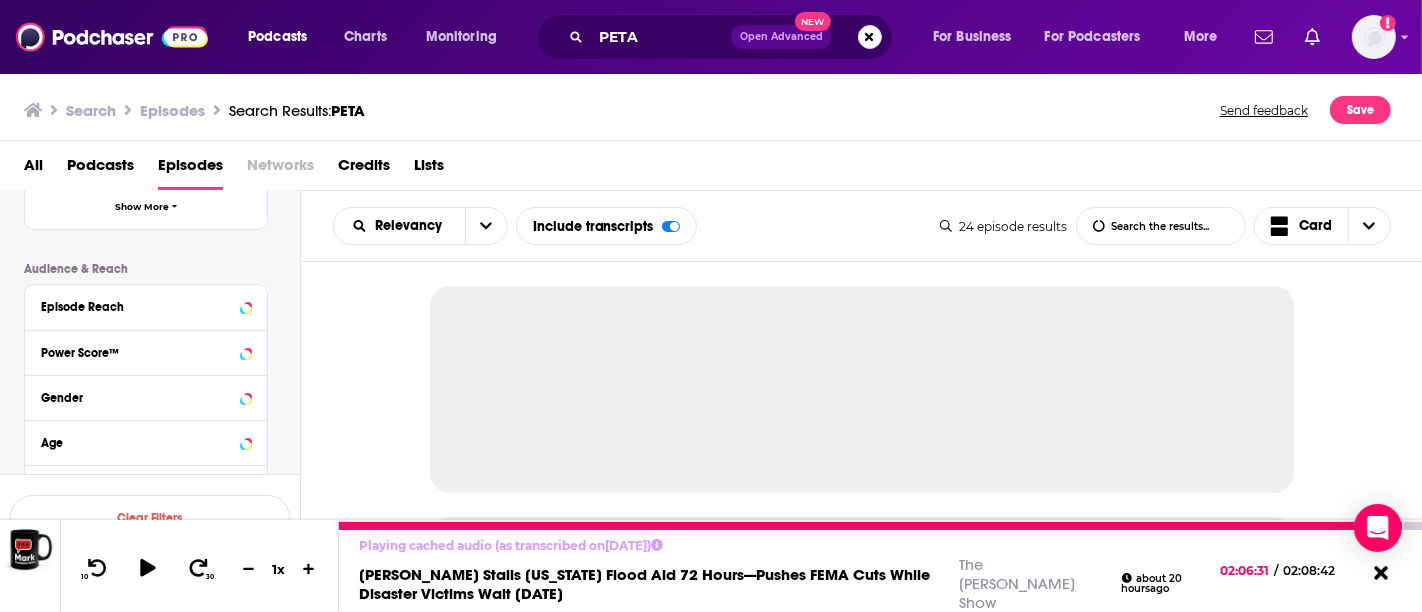 click at bounding box center [1381, 574] 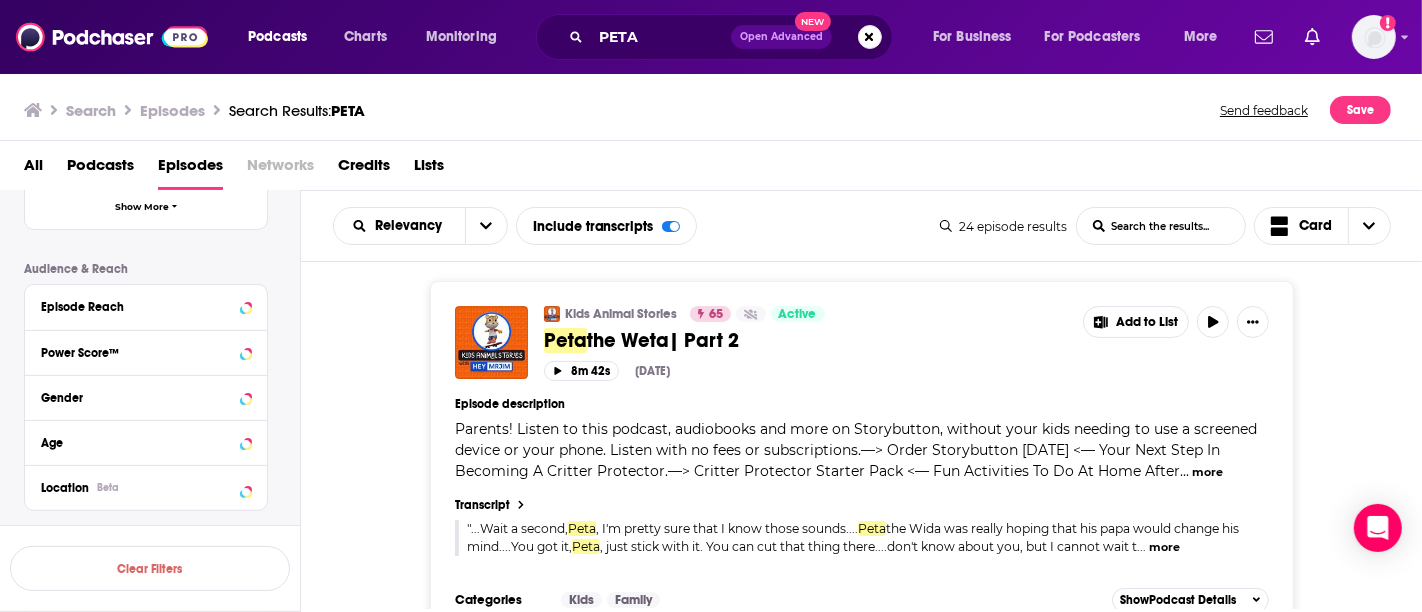 scroll, scrollTop: 0, scrollLeft: 0, axis: both 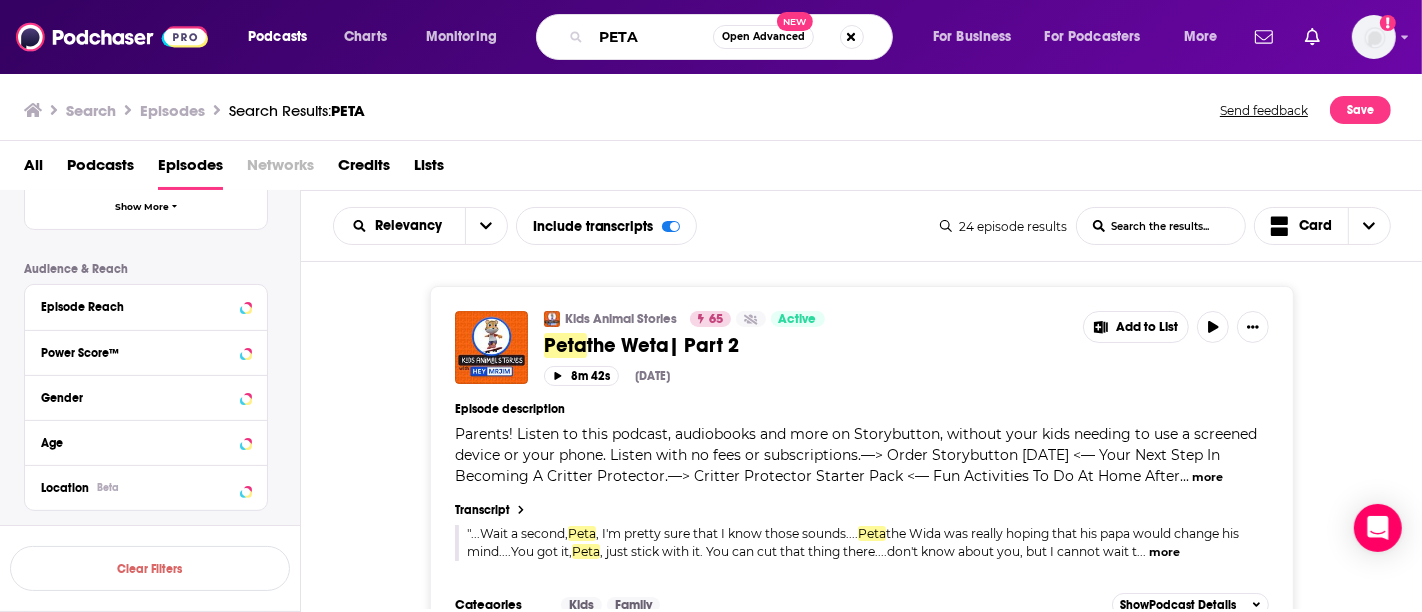 click on "PETA" at bounding box center [652, 37] 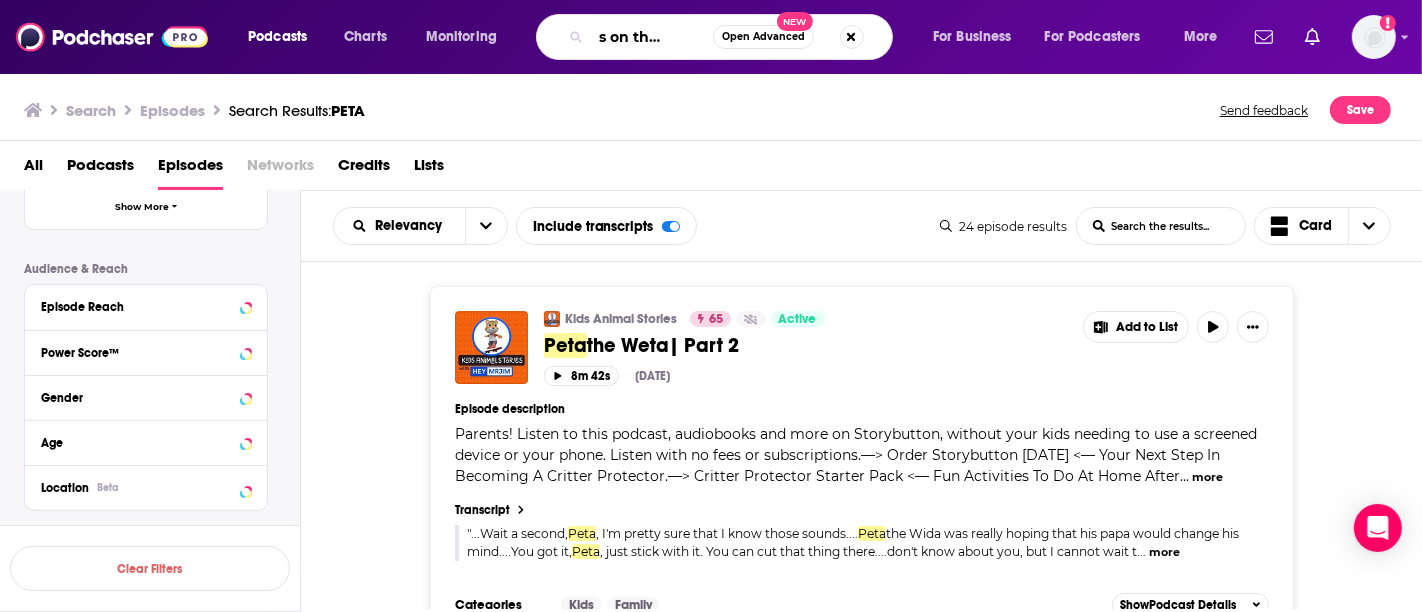scroll, scrollTop: 0, scrollLeft: 45, axis: horizontal 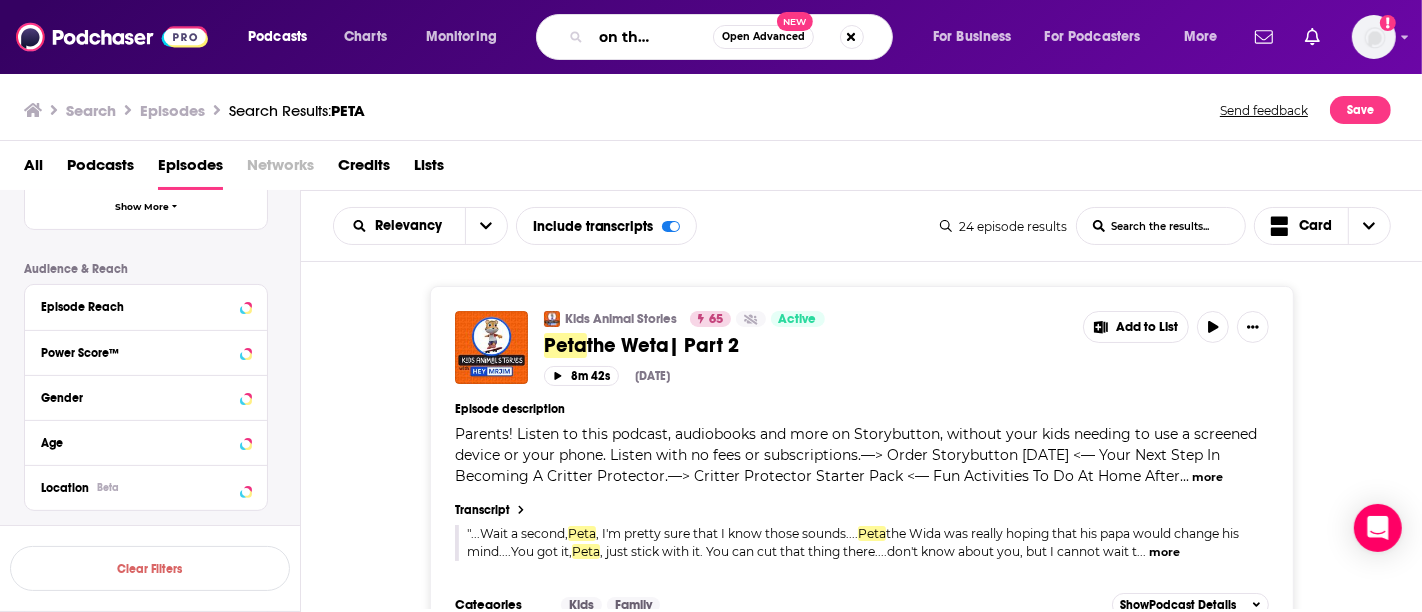 type on "boots on the ground" 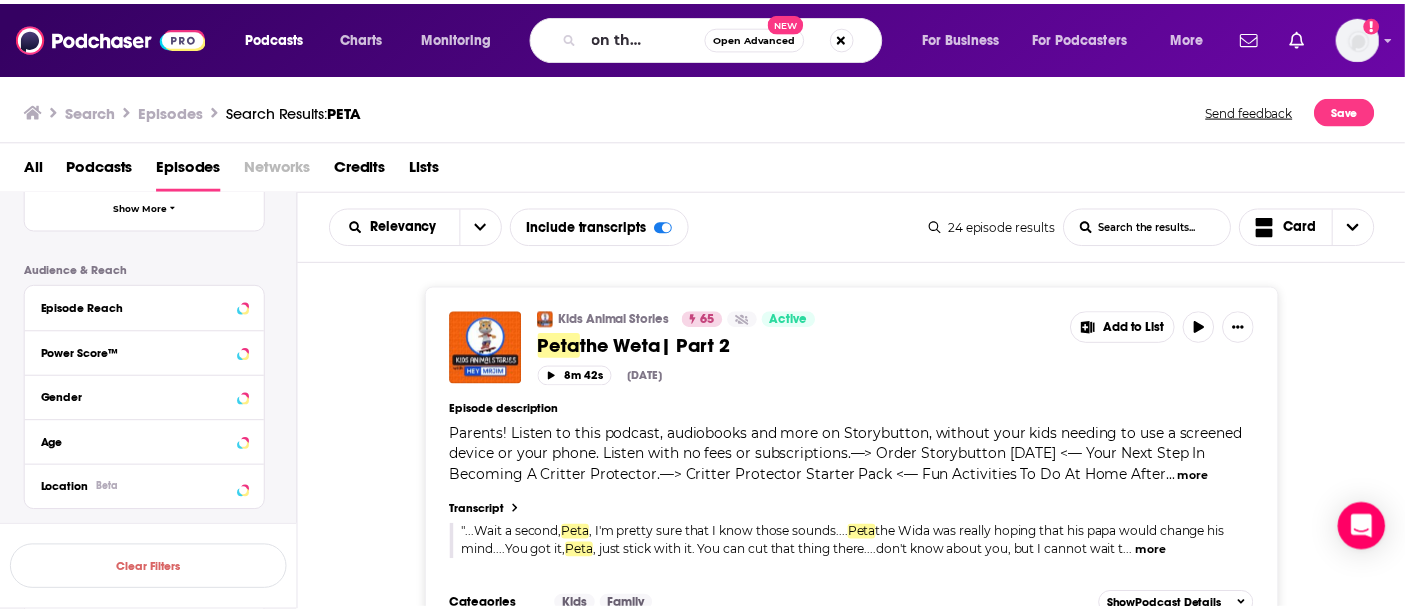 scroll, scrollTop: 0, scrollLeft: 0, axis: both 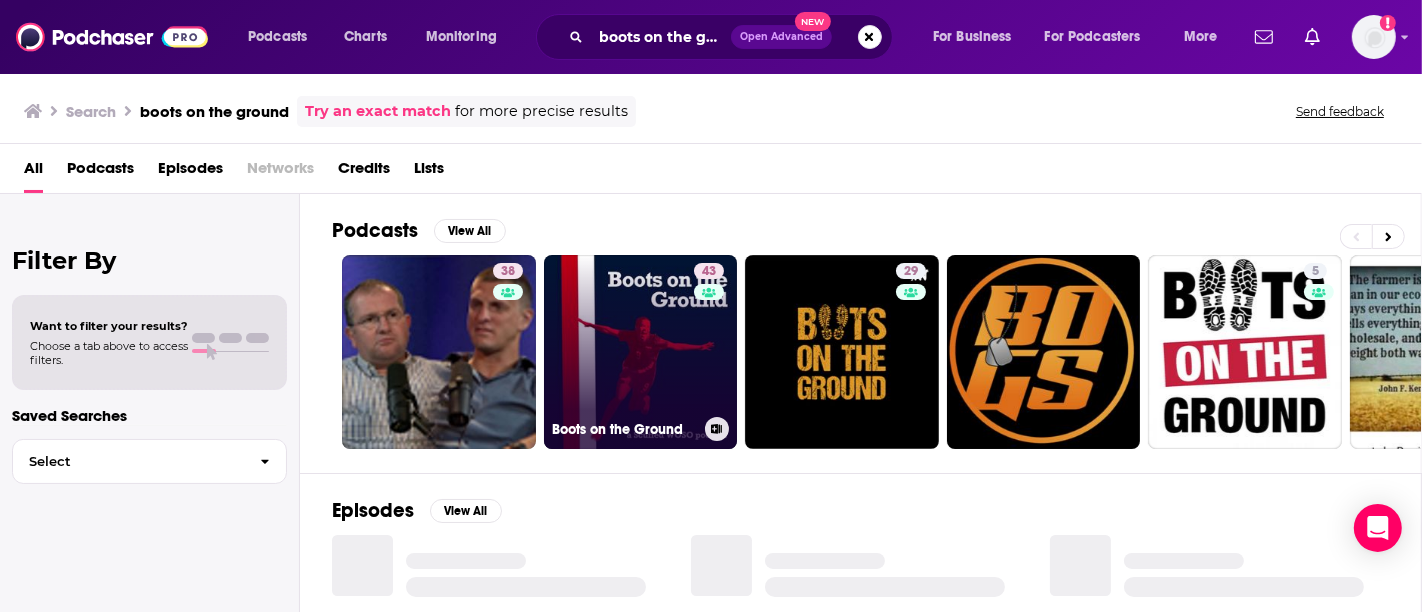 click on "43 Boots on the Ground" at bounding box center [641, 352] 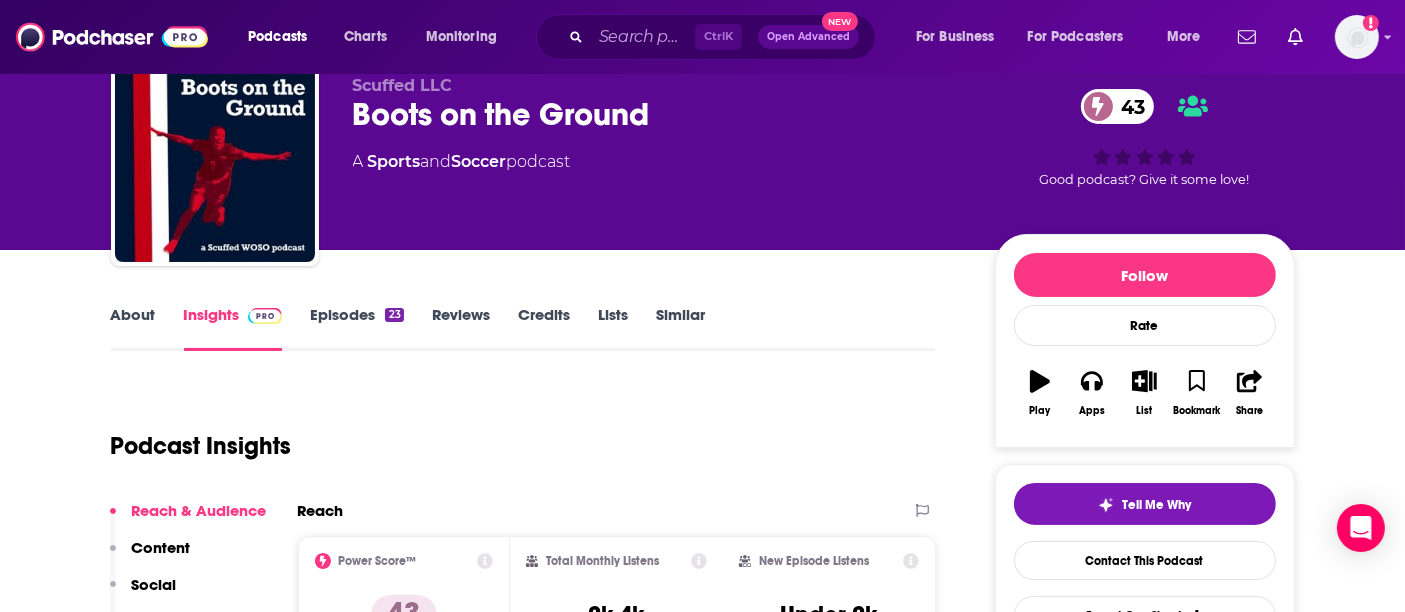scroll, scrollTop: 111, scrollLeft: 0, axis: vertical 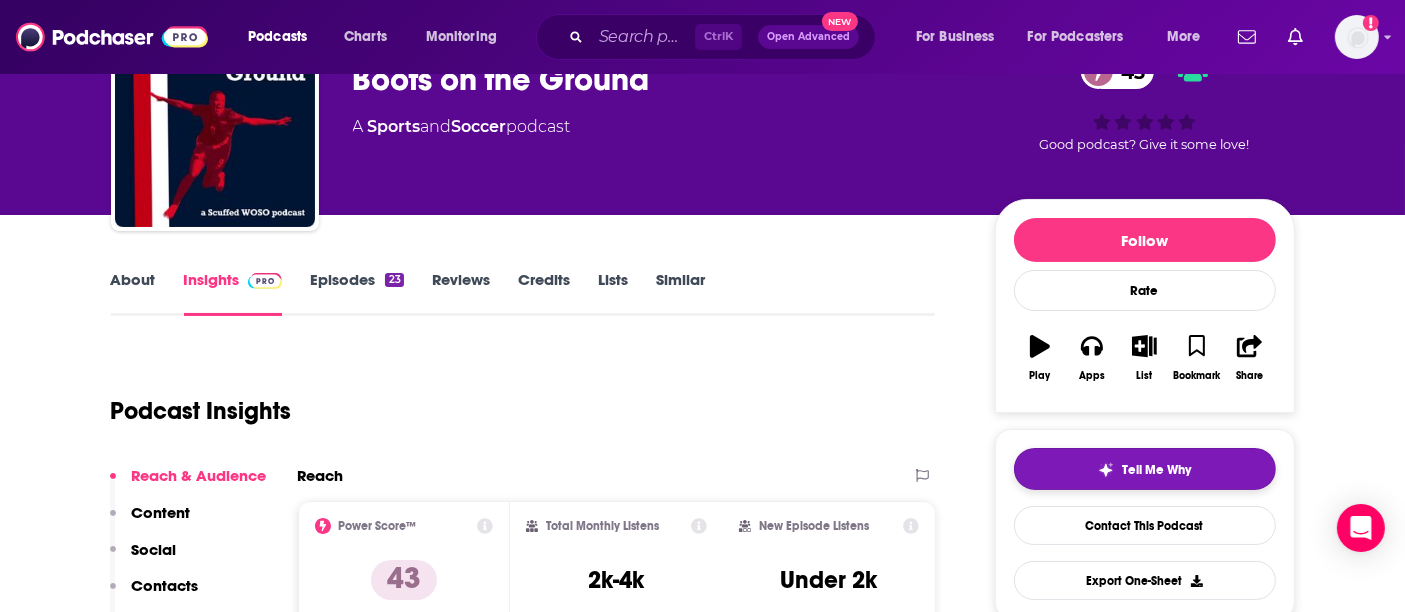 click on "Tell Me Why" at bounding box center (1145, 469) 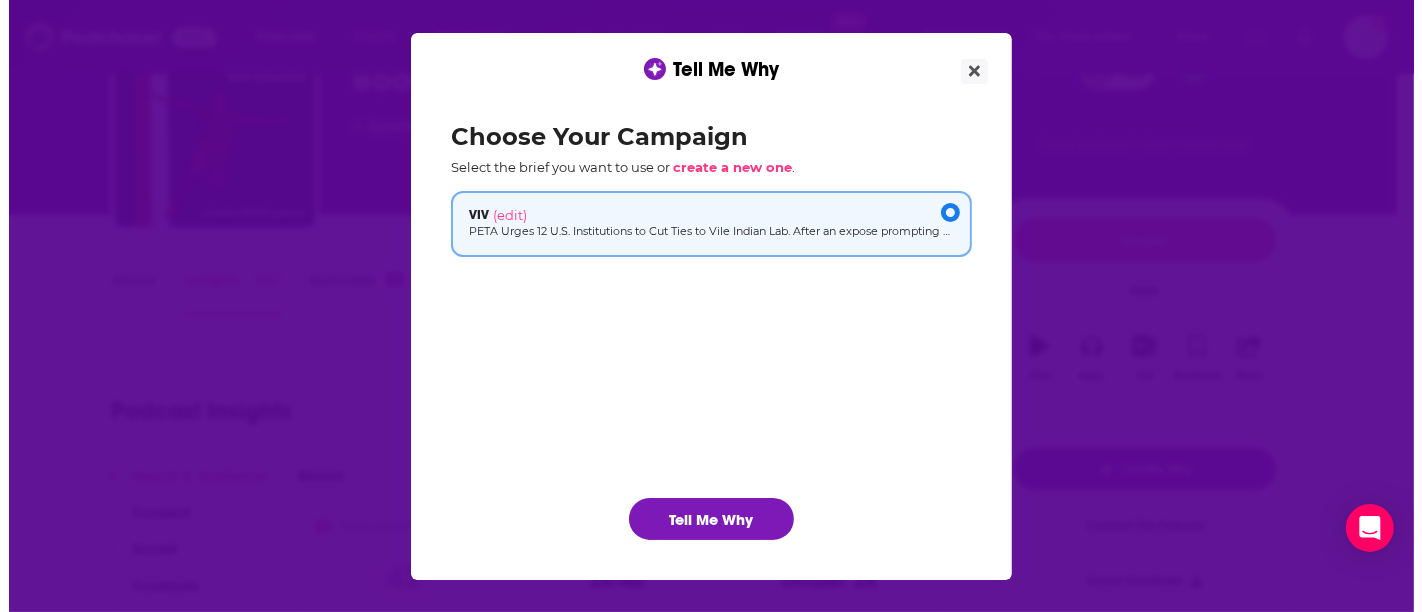 scroll, scrollTop: 0, scrollLeft: 0, axis: both 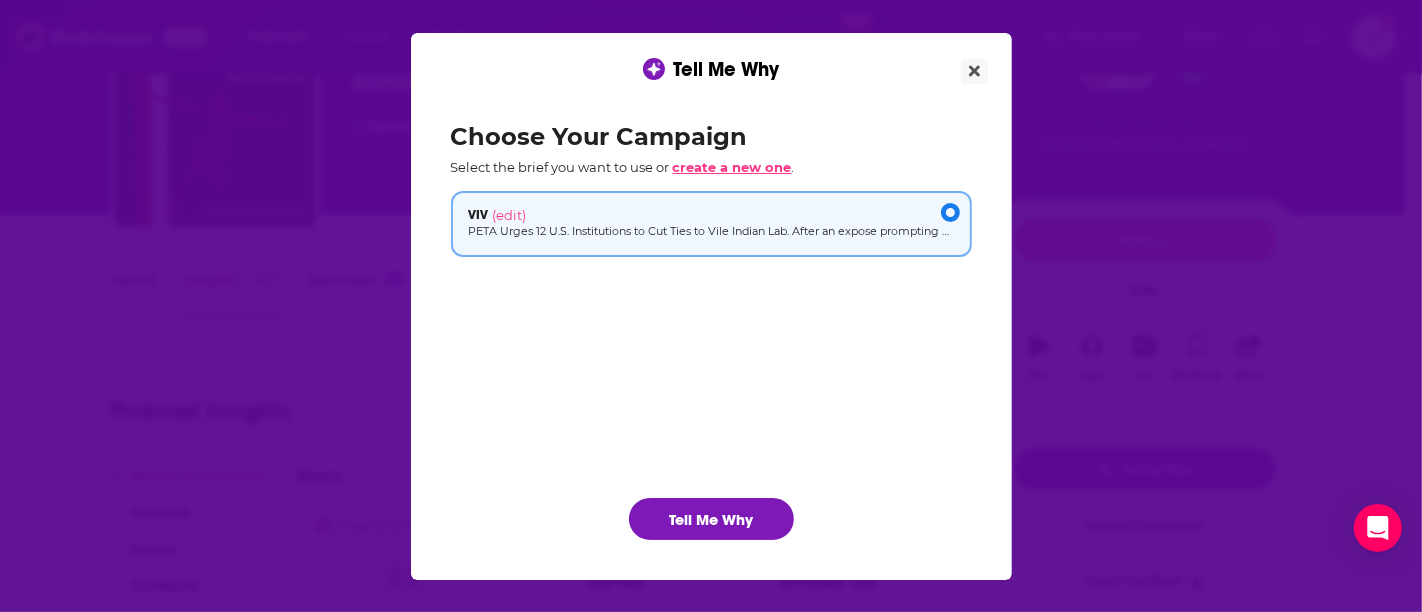 click on "create a new one" at bounding box center (732, 167) 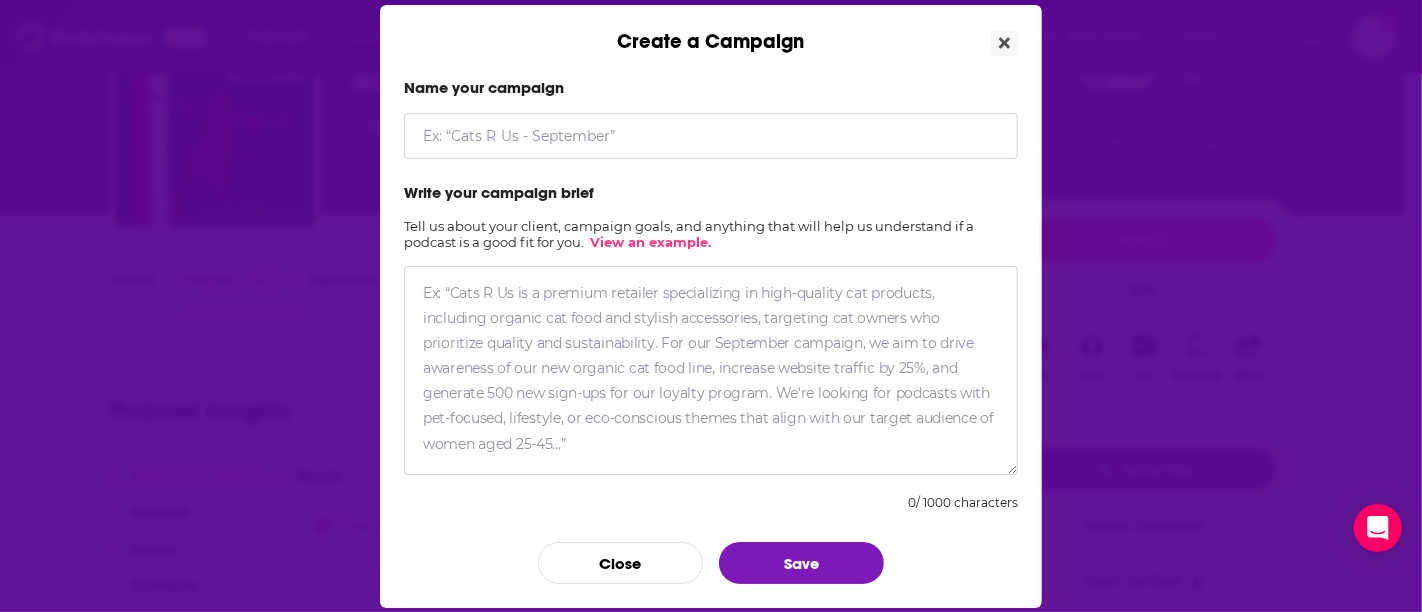 click at bounding box center [711, 136] 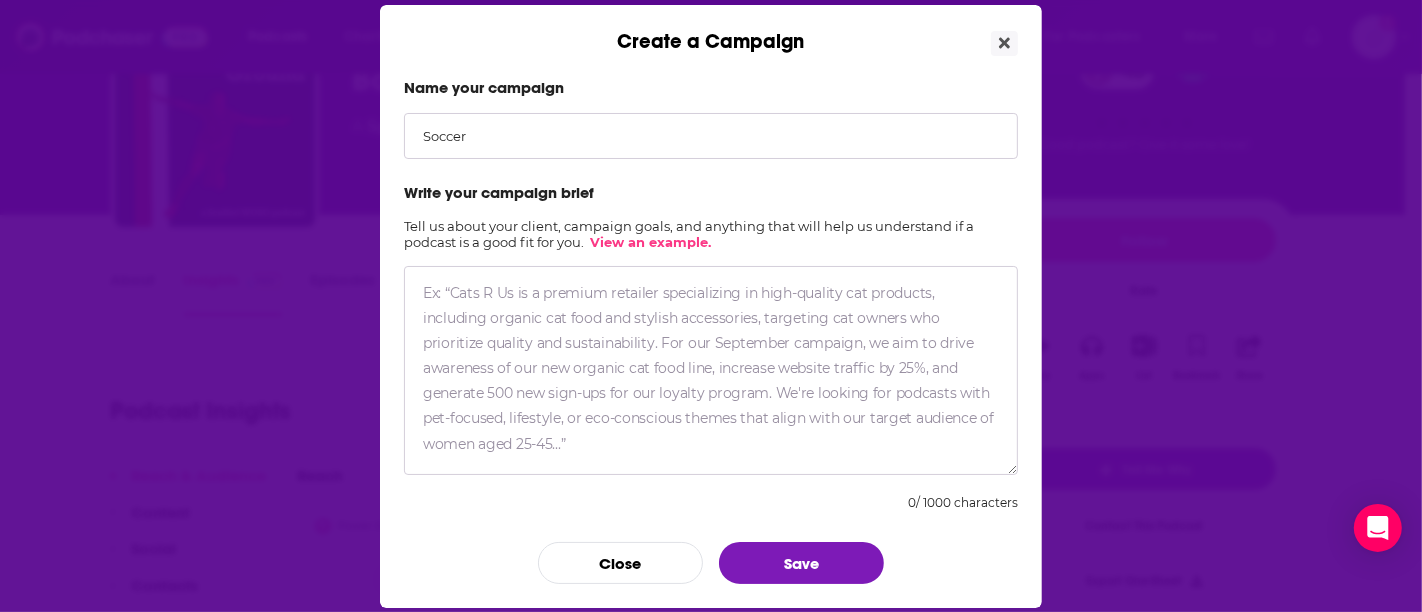 type on "Soccer" 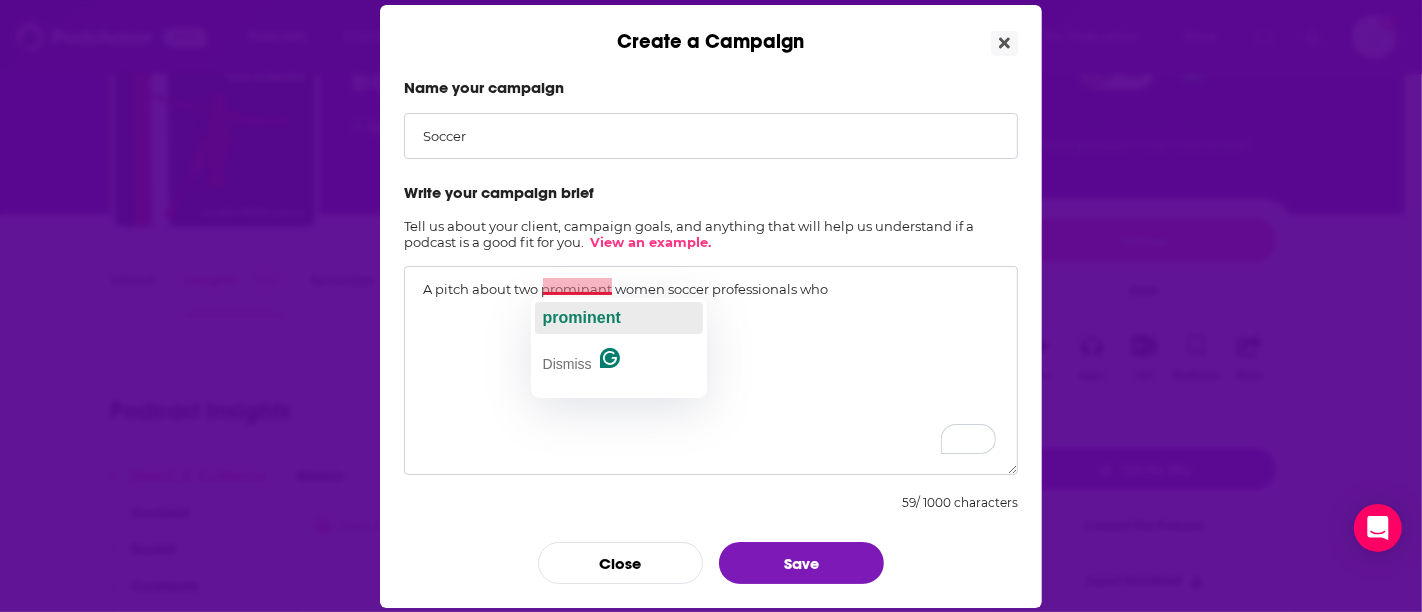 click on "prominent" 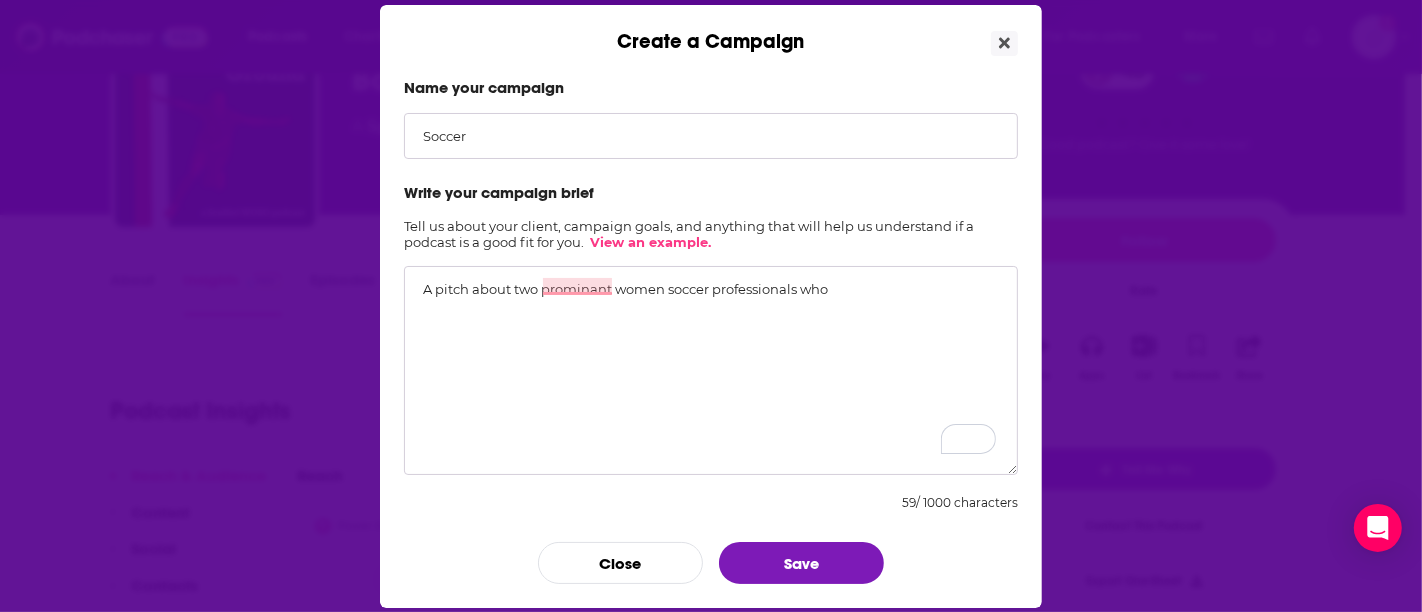 click on "A pitch about two prominant women soccer professionals who" at bounding box center [711, 370] 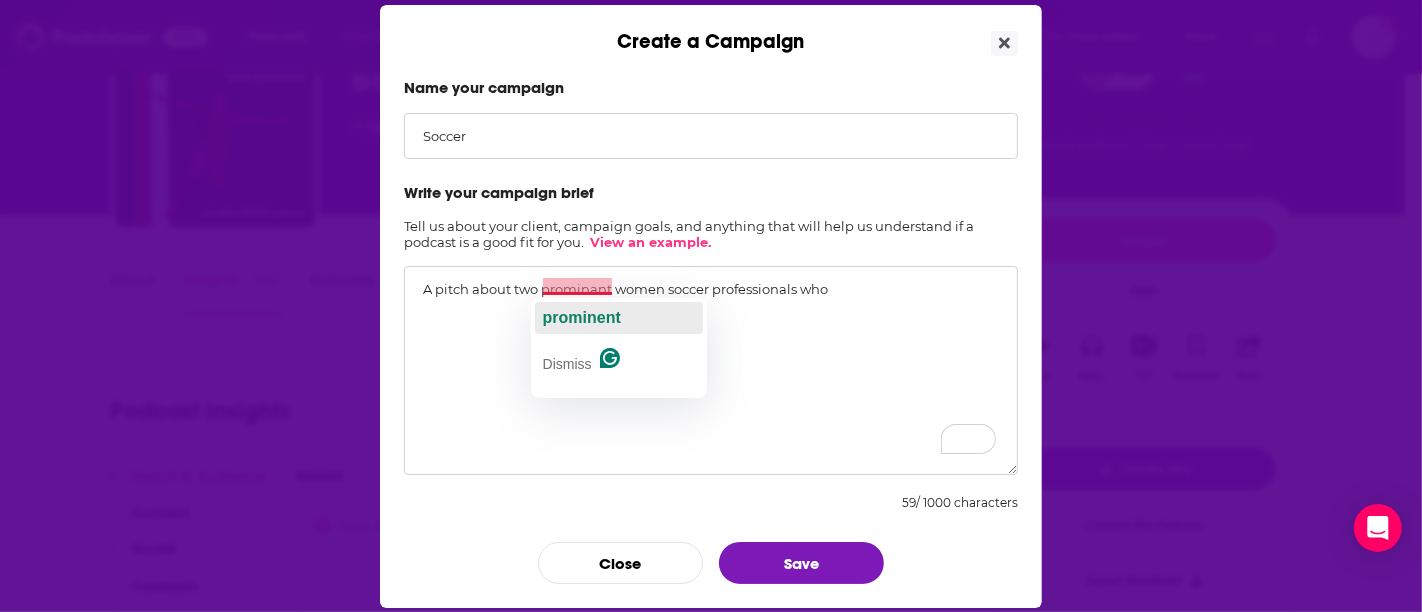 click on "prominent" 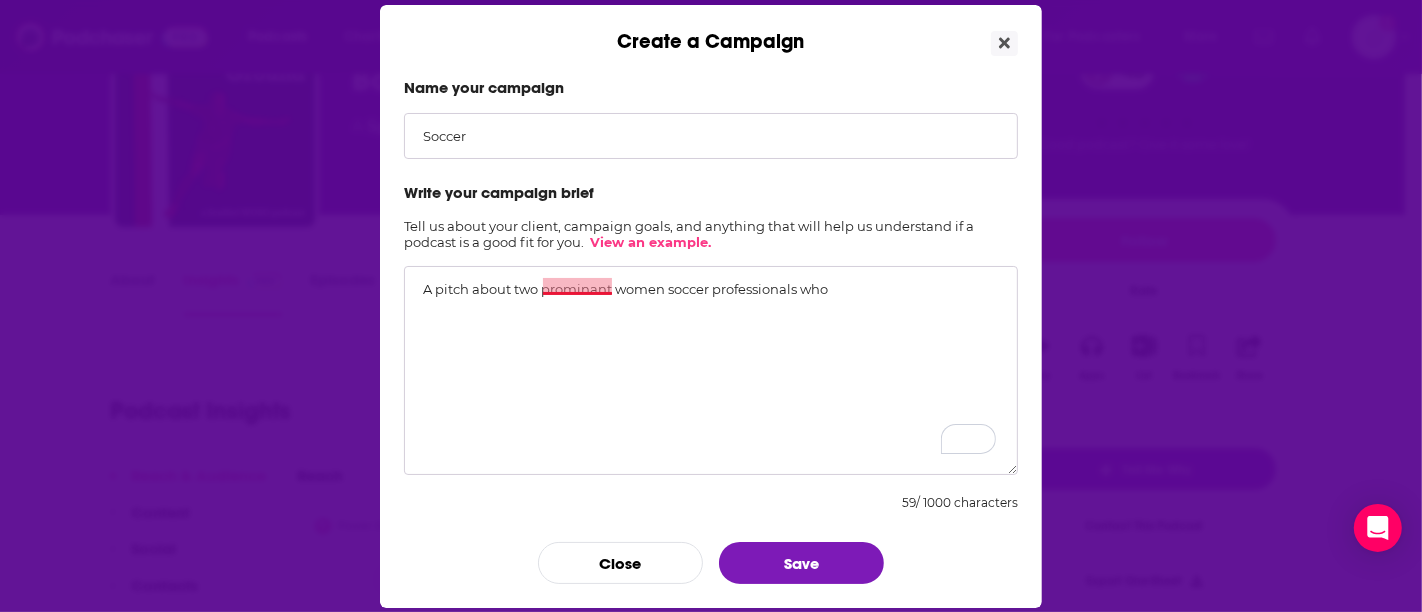 click on "A pitch about two prominant women soccer professionals who" at bounding box center [711, 370] 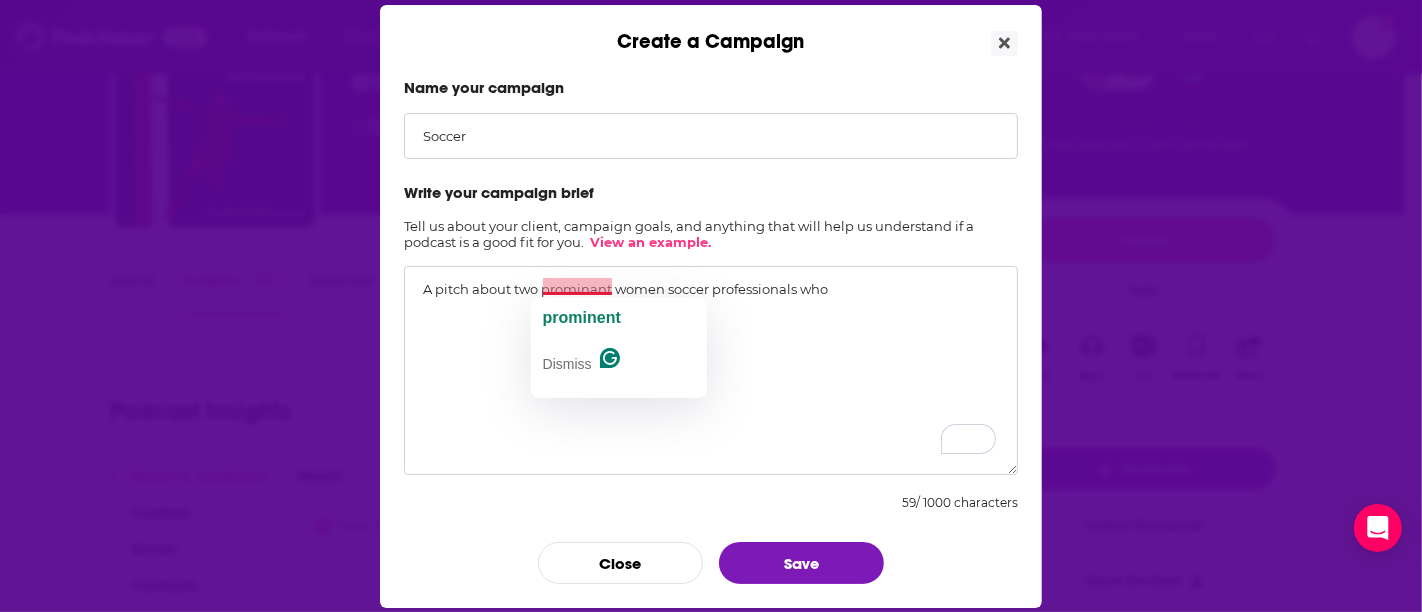 click on "A pitch about two prominant women soccer professionals who" at bounding box center (711, 370) 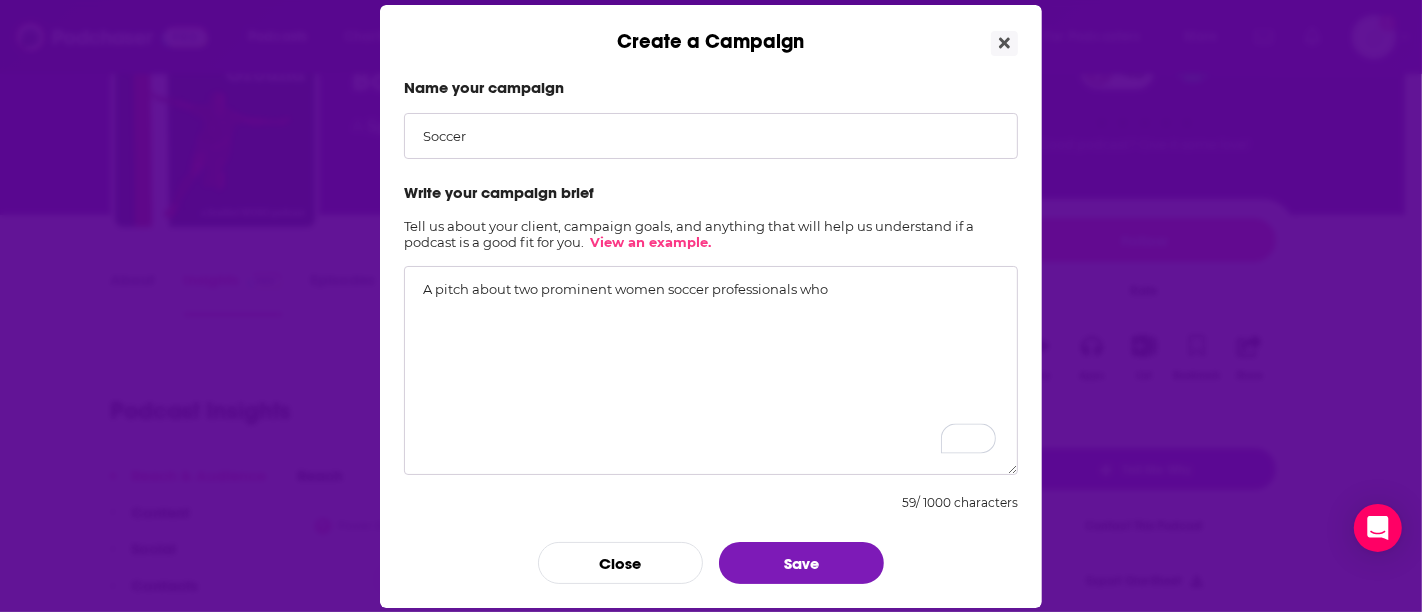 click on "A pitch about two prominent women soccer professionals who" at bounding box center (711, 370) 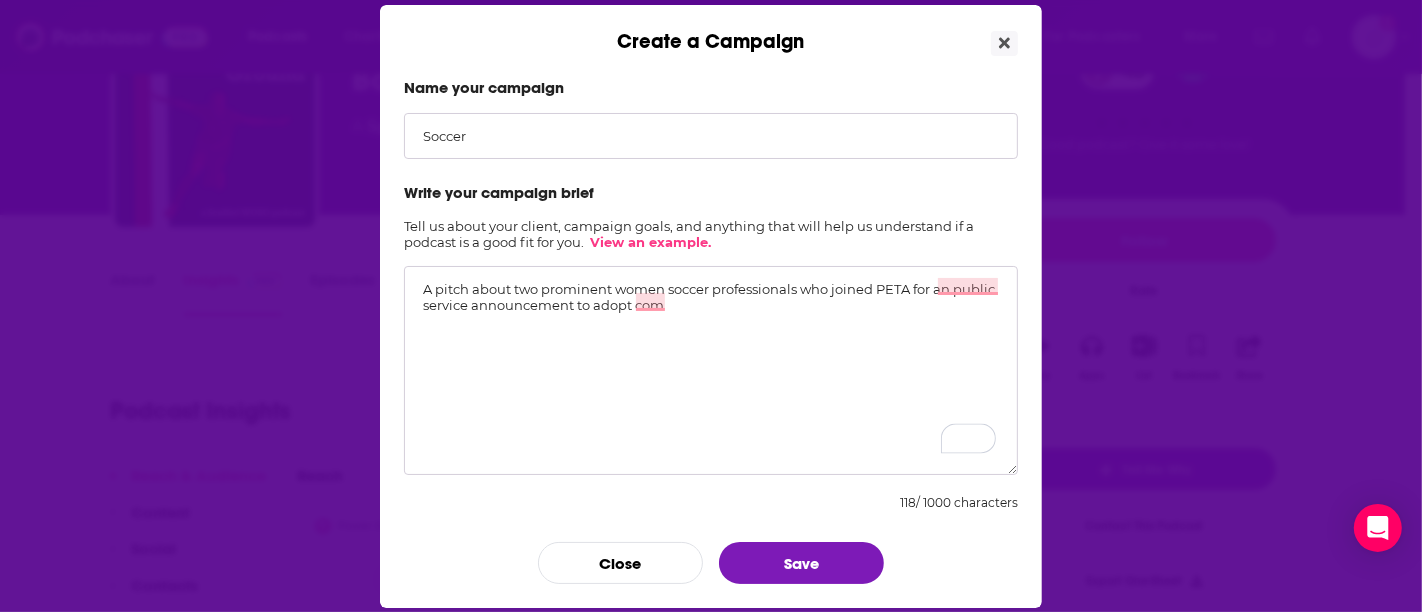 click on "A pitch about two prominent women soccer professionals who joined PETA for an public service announcement to adopt com" at bounding box center [711, 370] 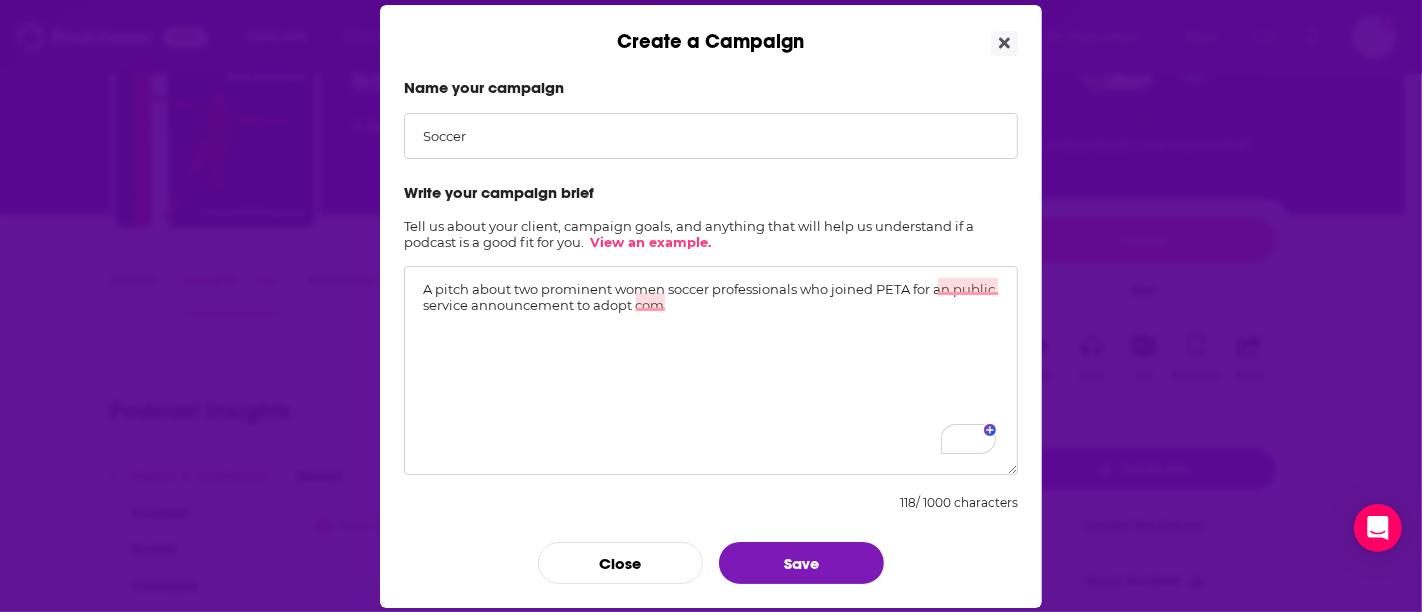 click on "A pitch about two prominent women soccer professionals who joined PETA for an public service announcement to adopt com" at bounding box center (711, 370) 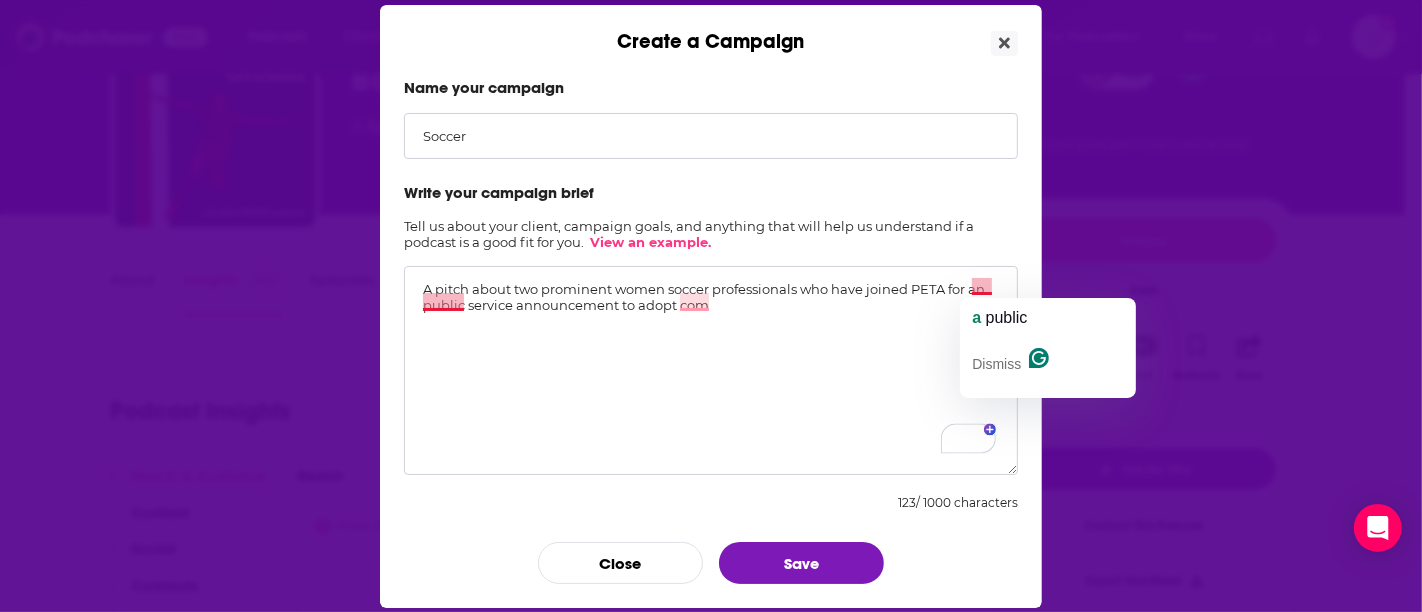 click on "A pitch about two prominent women soccer professionals who have joined PETA for an public service announcement to adopt com" at bounding box center [711, 370] 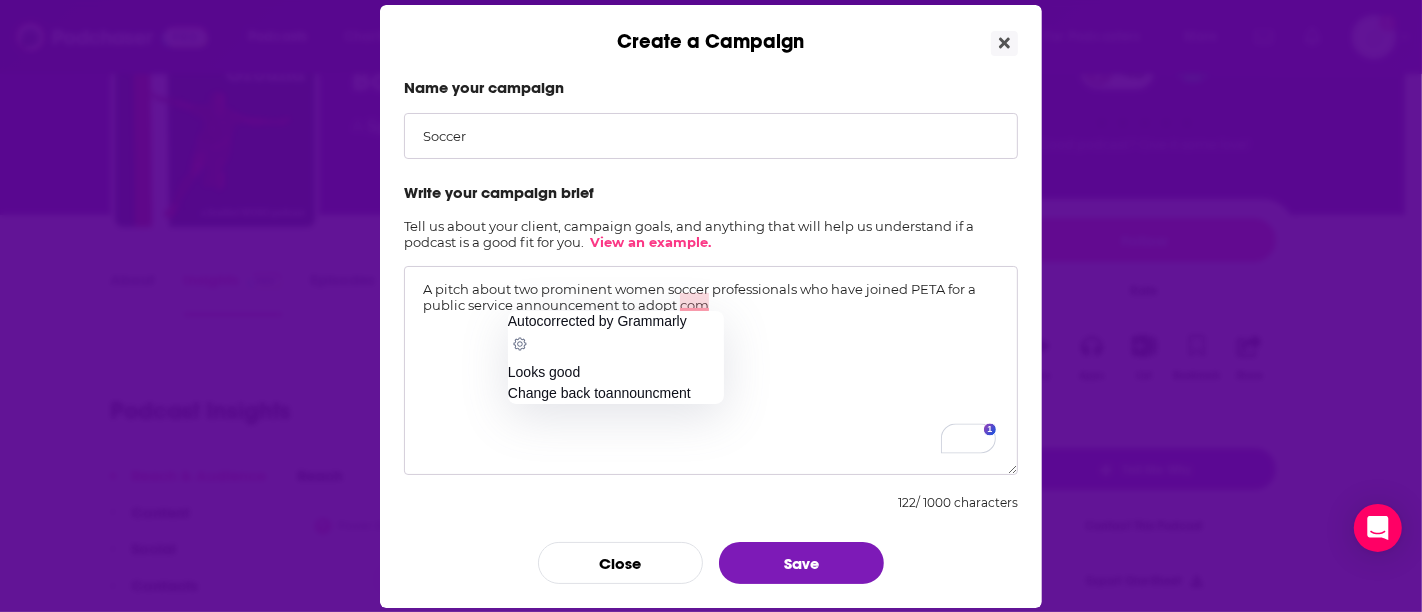 click on "A pitch about two prominent women soccer professionals who have joined PETA for a public service announcement to adopt com" at bounding box center (711, 370) 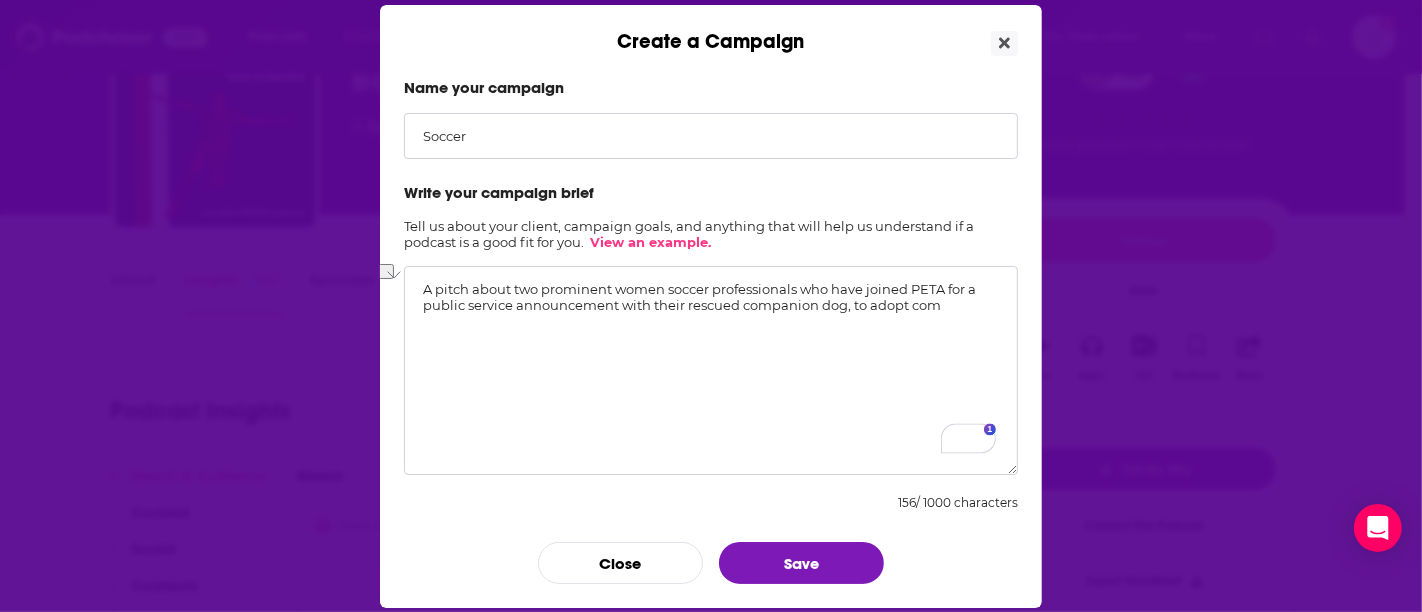drag, startPoint x: 970, startPoint y: 310, endPoint x: 859, endPoint y: 312, distance: 111.01801 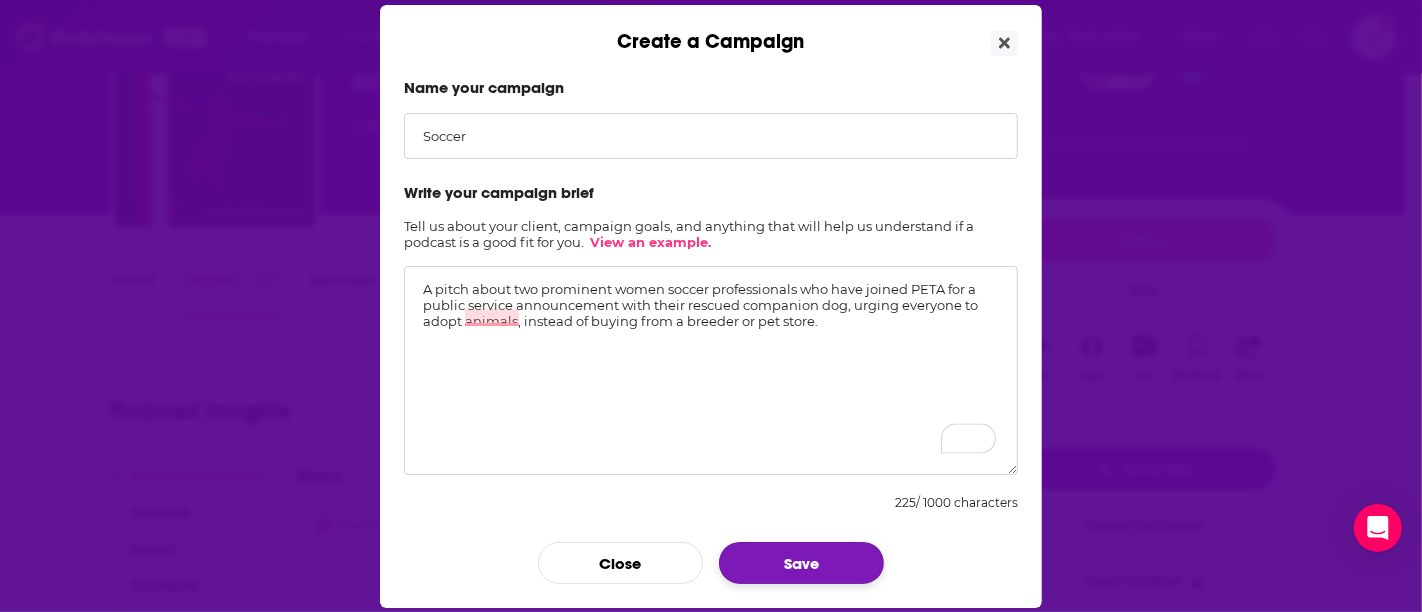 type on "A pitch about two prominent women soccer professionals who have joined PETA for a public service announcement with their rescued companion dog, urging everyone to adopt animals, instead of buying from a breeder or pet store." 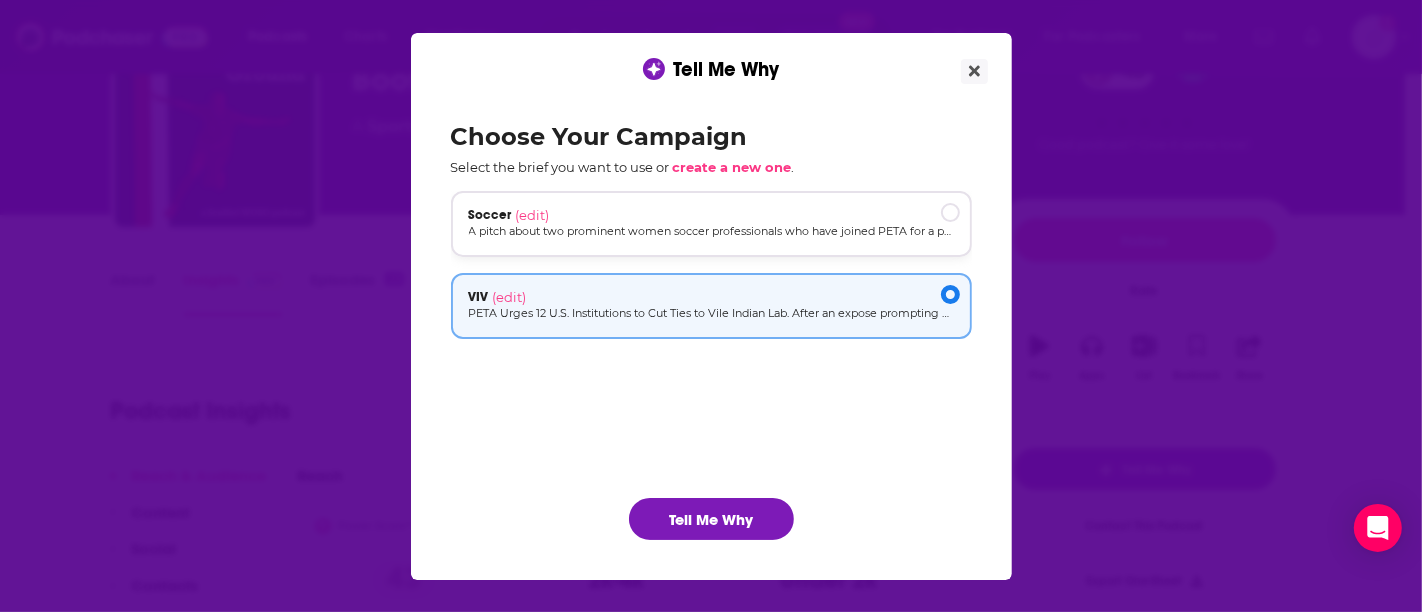 click on "Soccer (edit)" at bounding box center [711, 215] 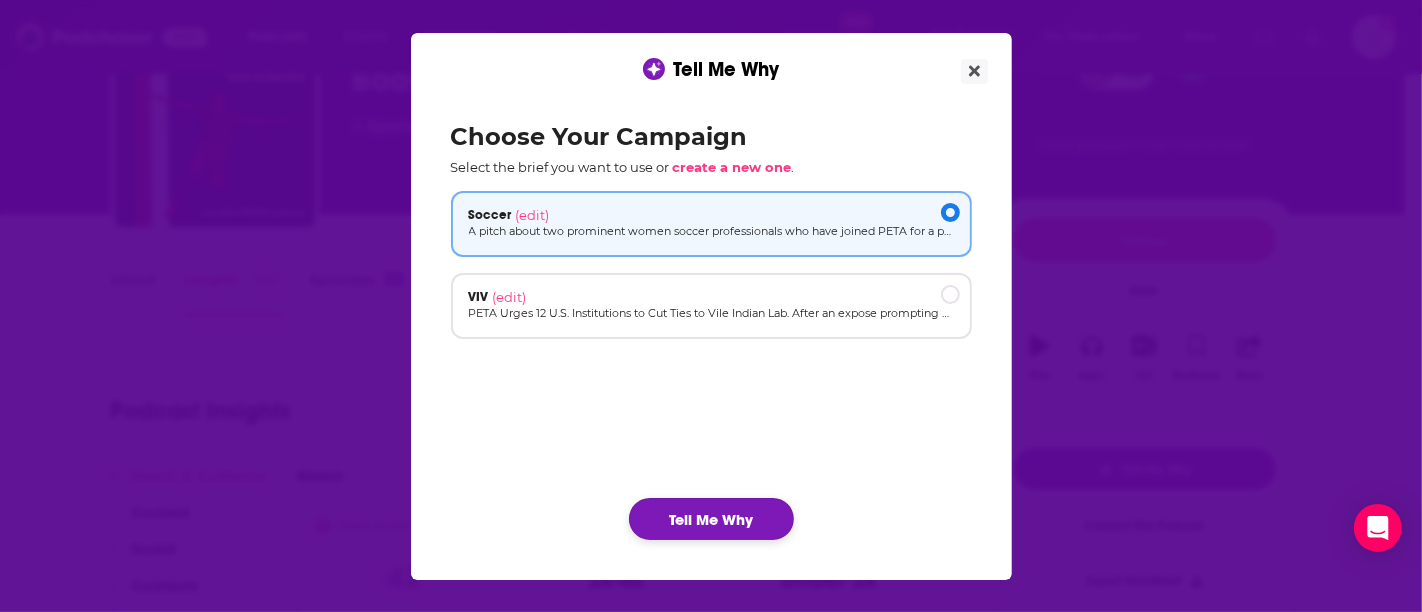 click on "Tell Me Why" 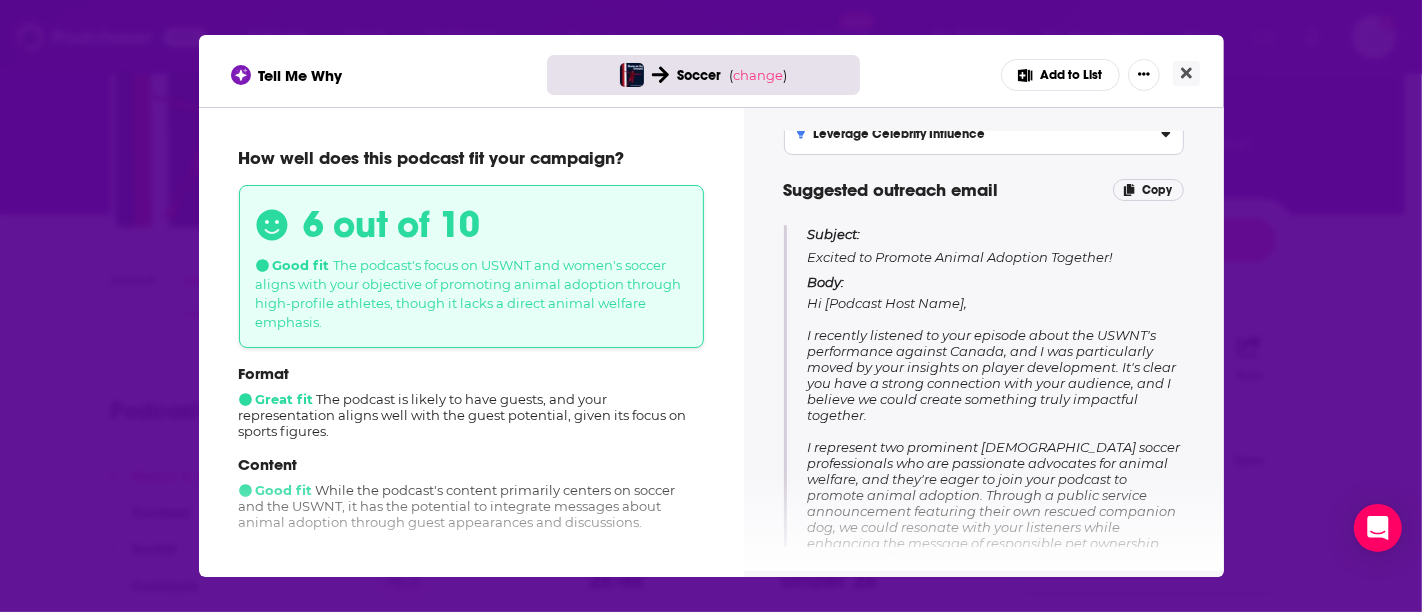 scroll, scrollTop: 0, scrollLeft: 0, axis: both 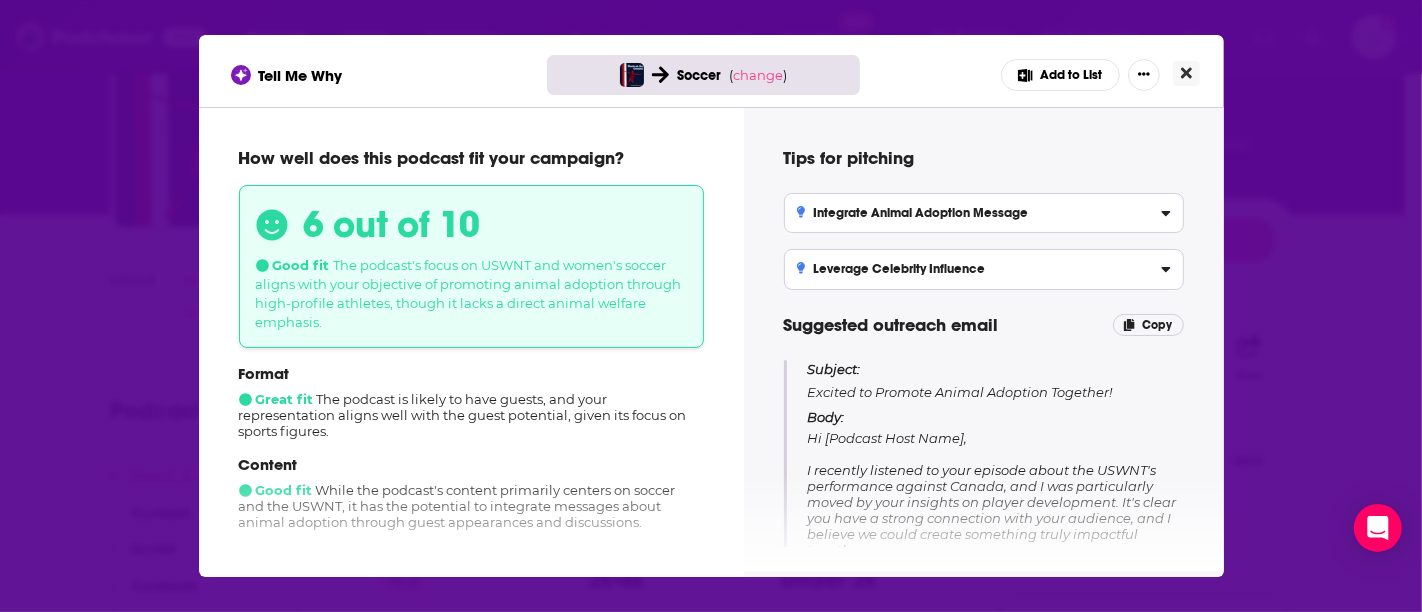 click 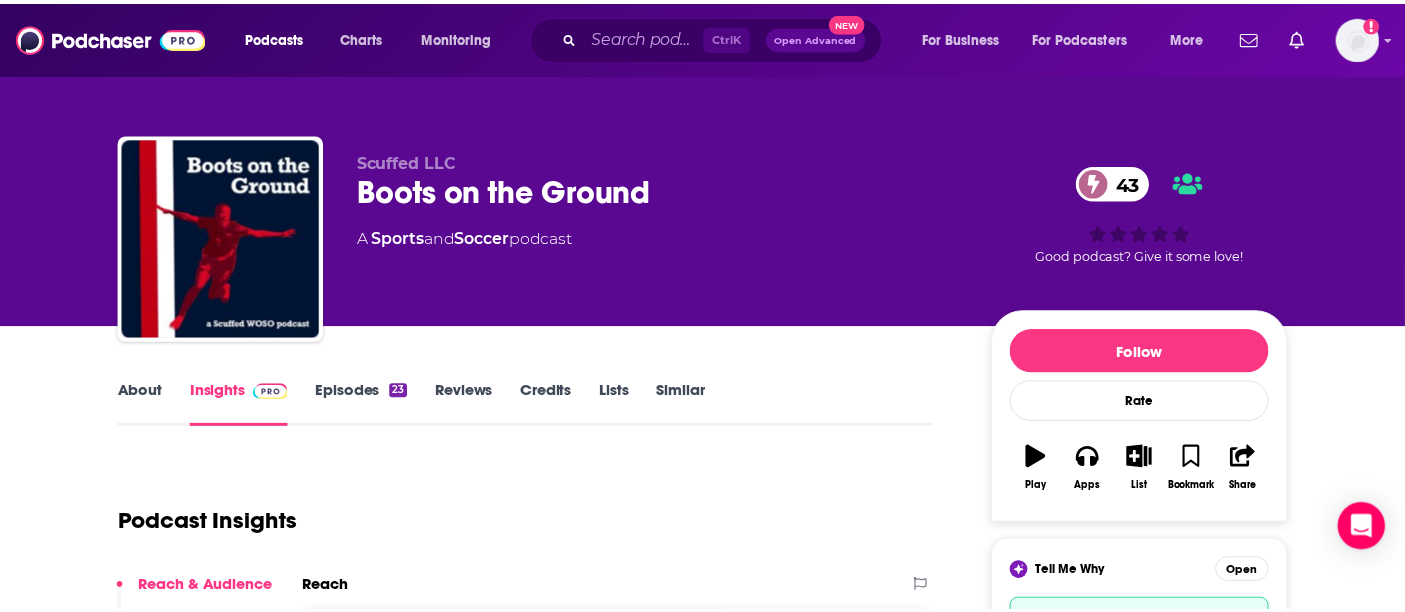 scroll, scrollTop: 111, scrollLeft: 0, axis: vertical 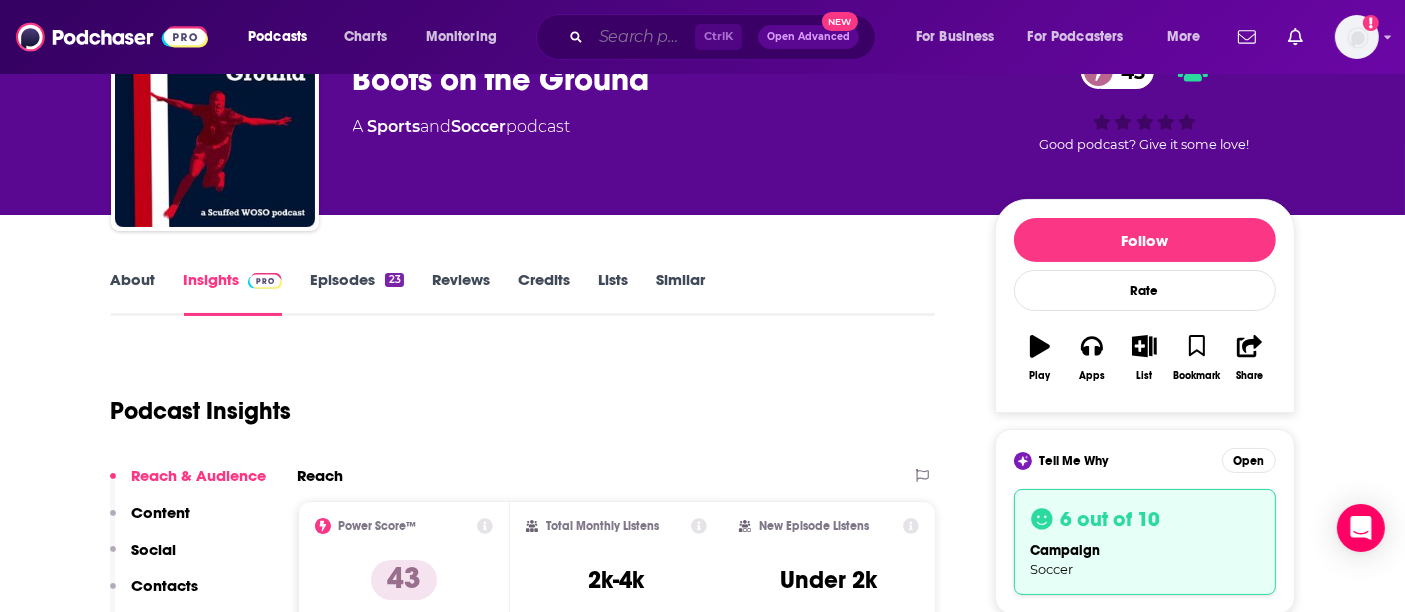 click at bounding box center [643, 37] 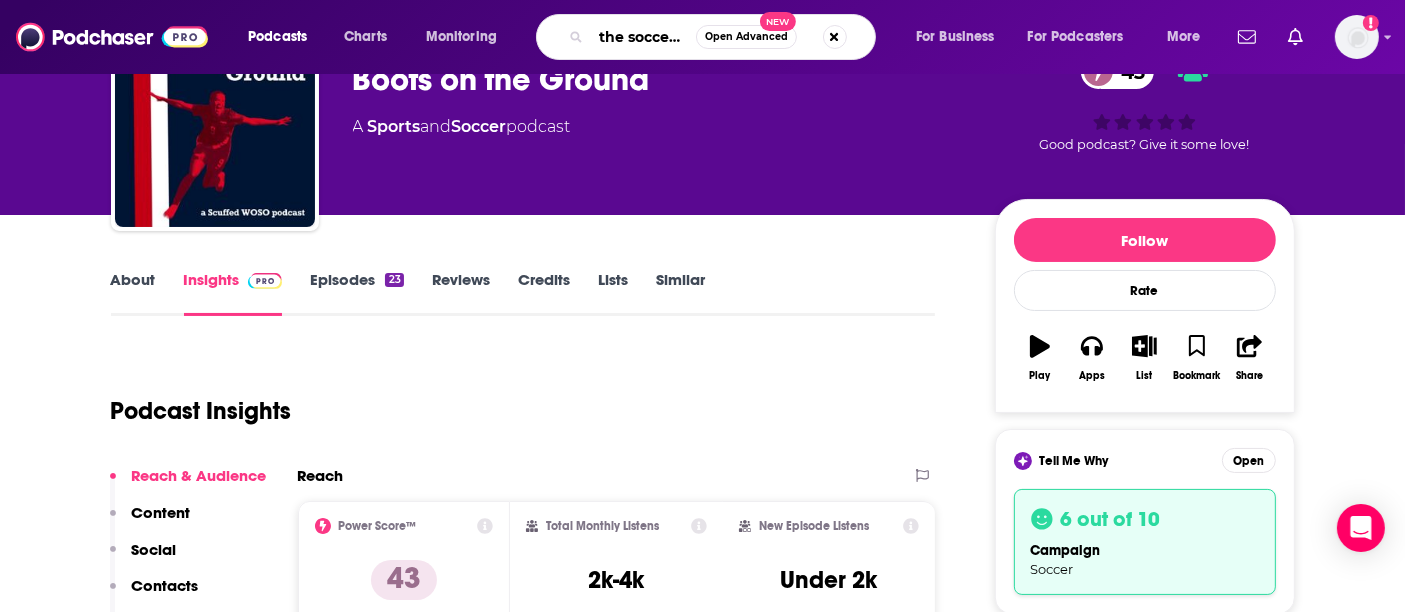 scroll, scrollTop: 0, scrollLeft: 0, axis: both 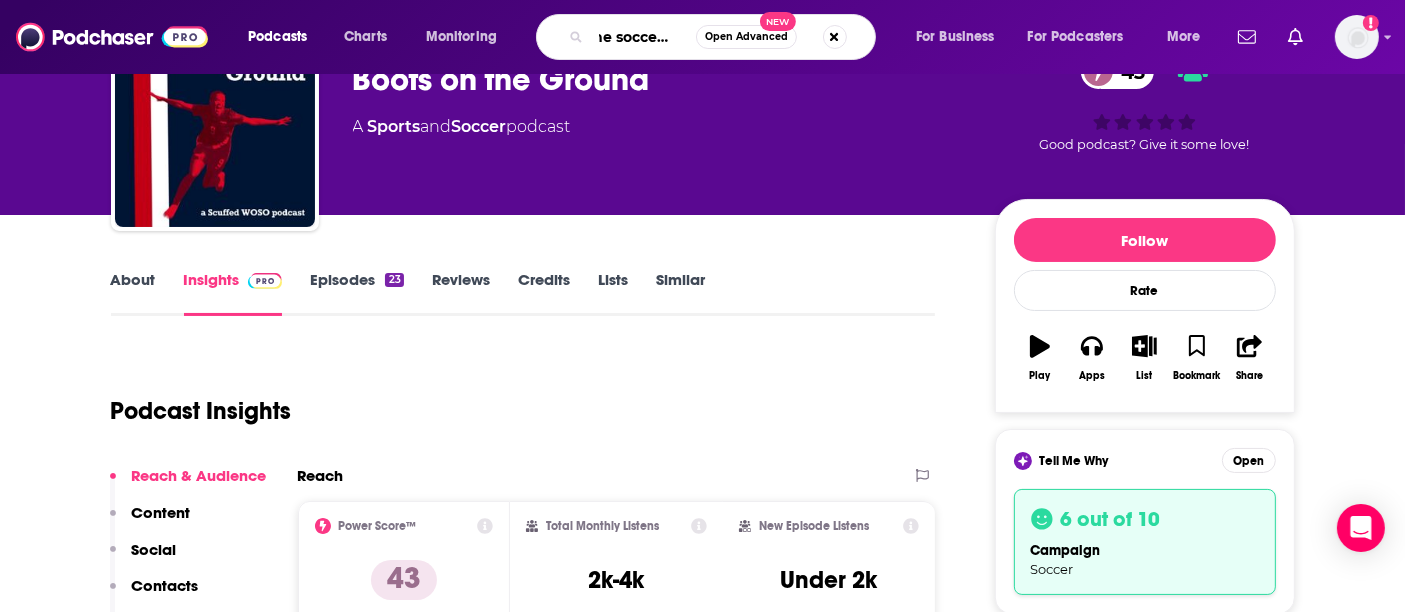 type on "the soccerwise" 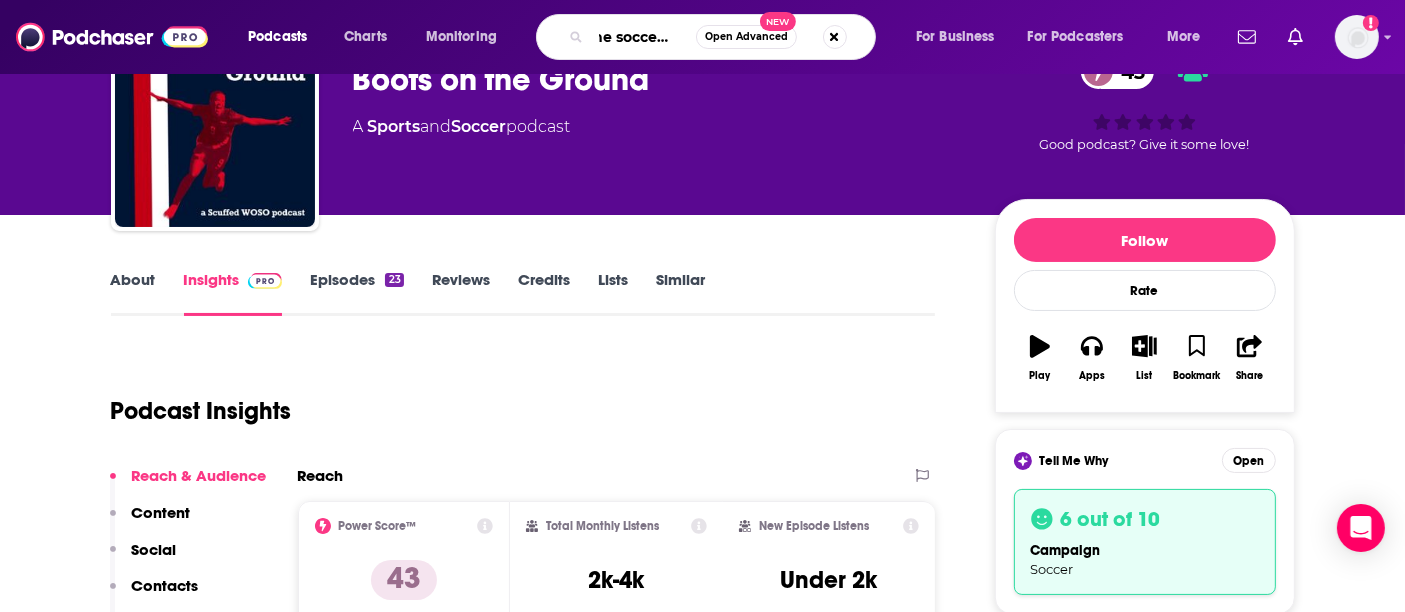 scroll, scrollTop: 0, scrollLeft: 21, axis: horizontal 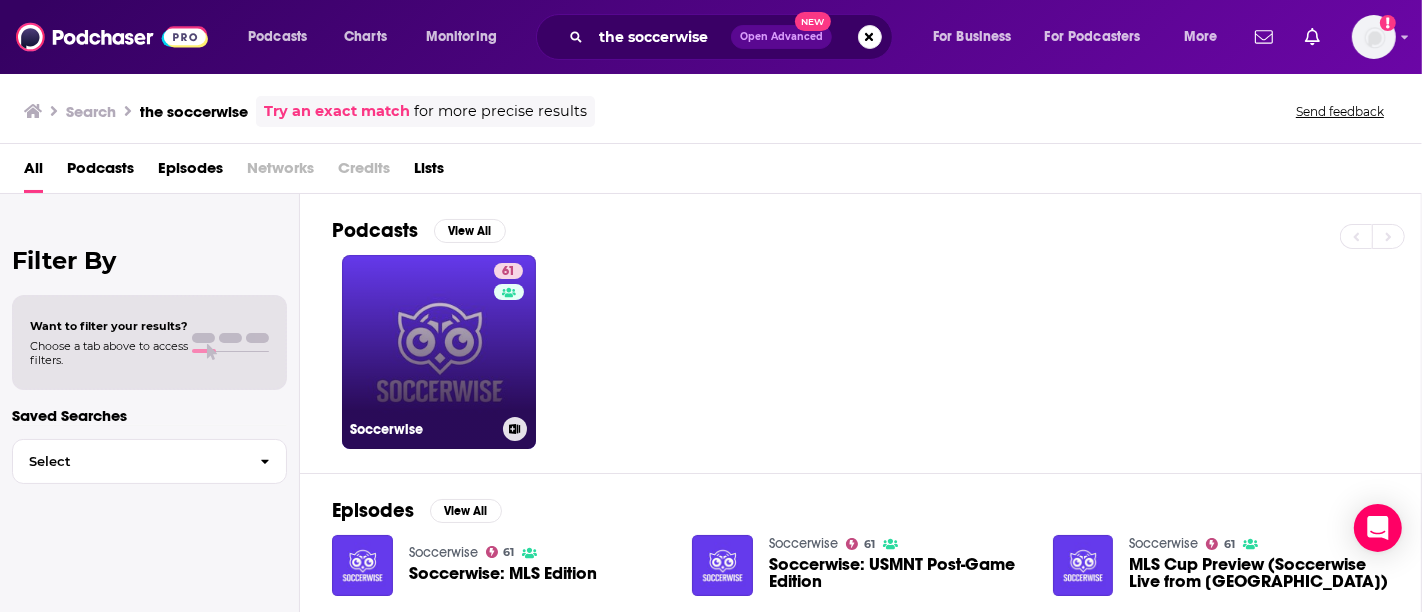 click on "61 Soccerwise" at bounding box center (439, 352) 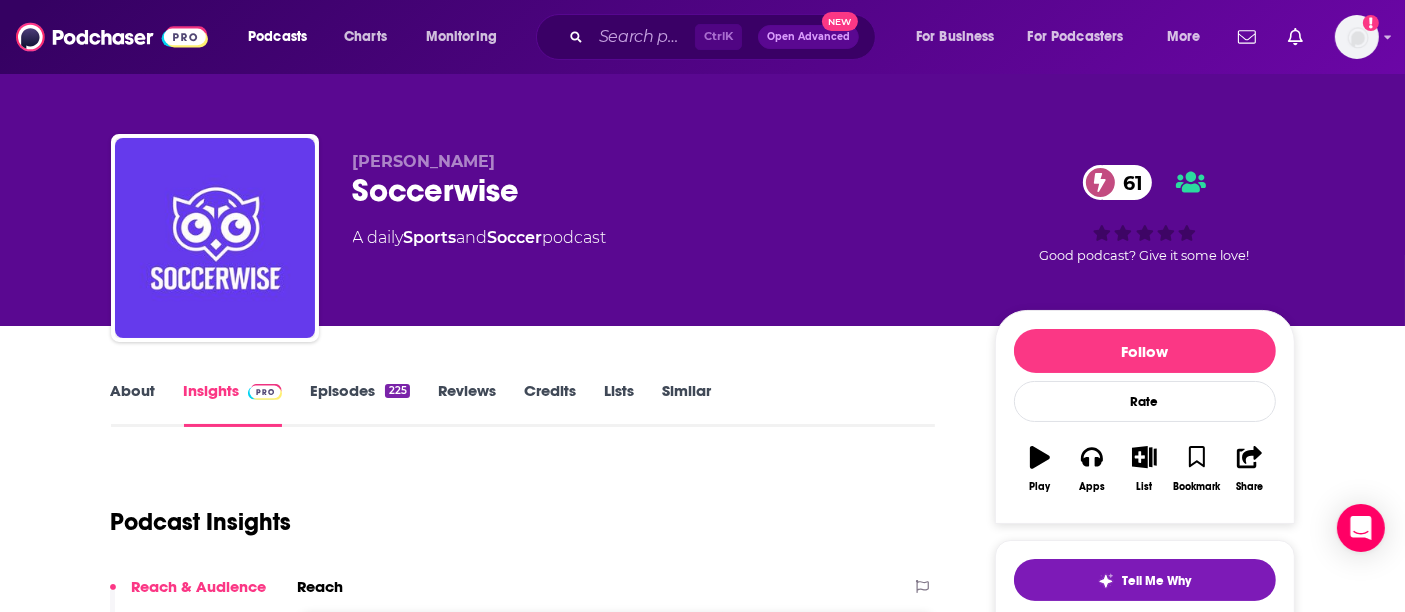 click on "Episodes 225" at bounding box center [359, 404] 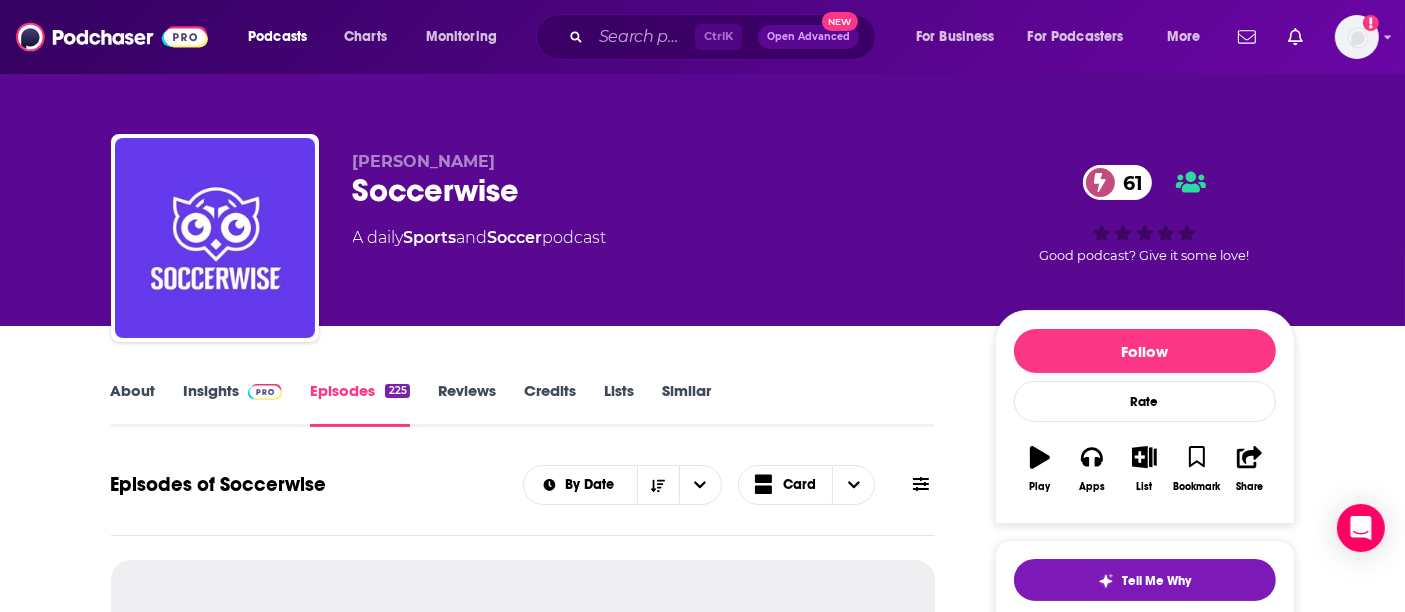 scroll, scrollTop: 222, scrollLeft: 0, axis: vertical 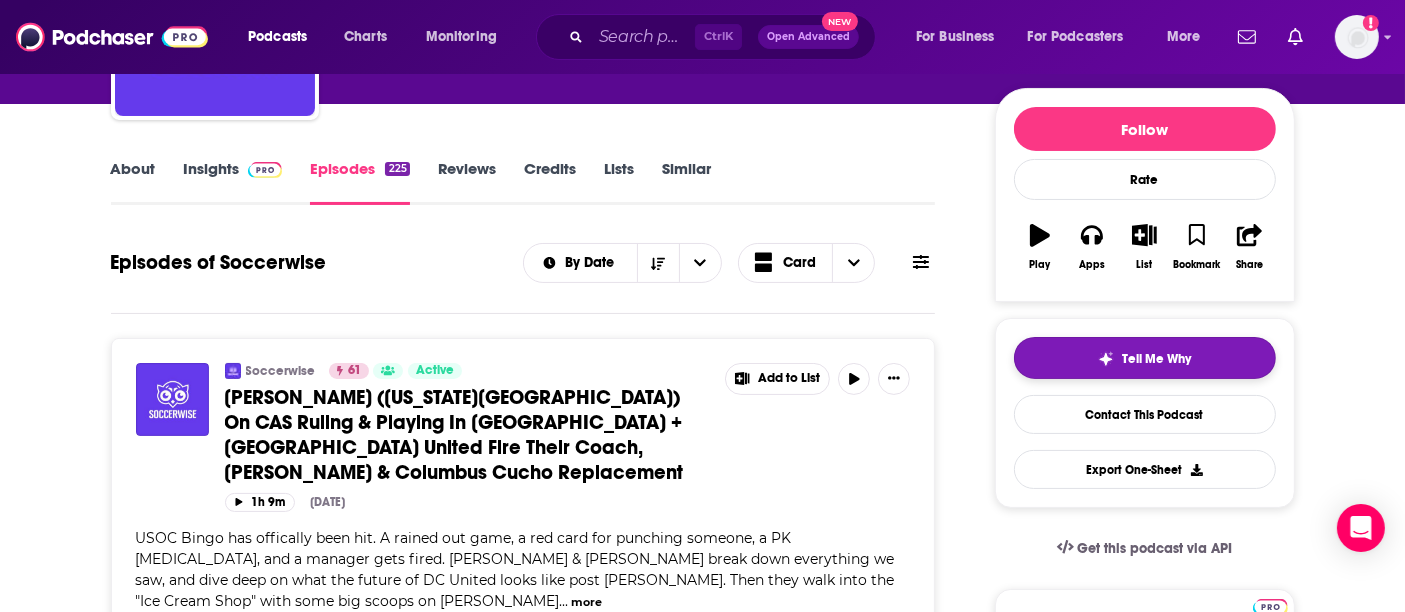 click on "Tell Me Why" at bounding box center [1156, 359] 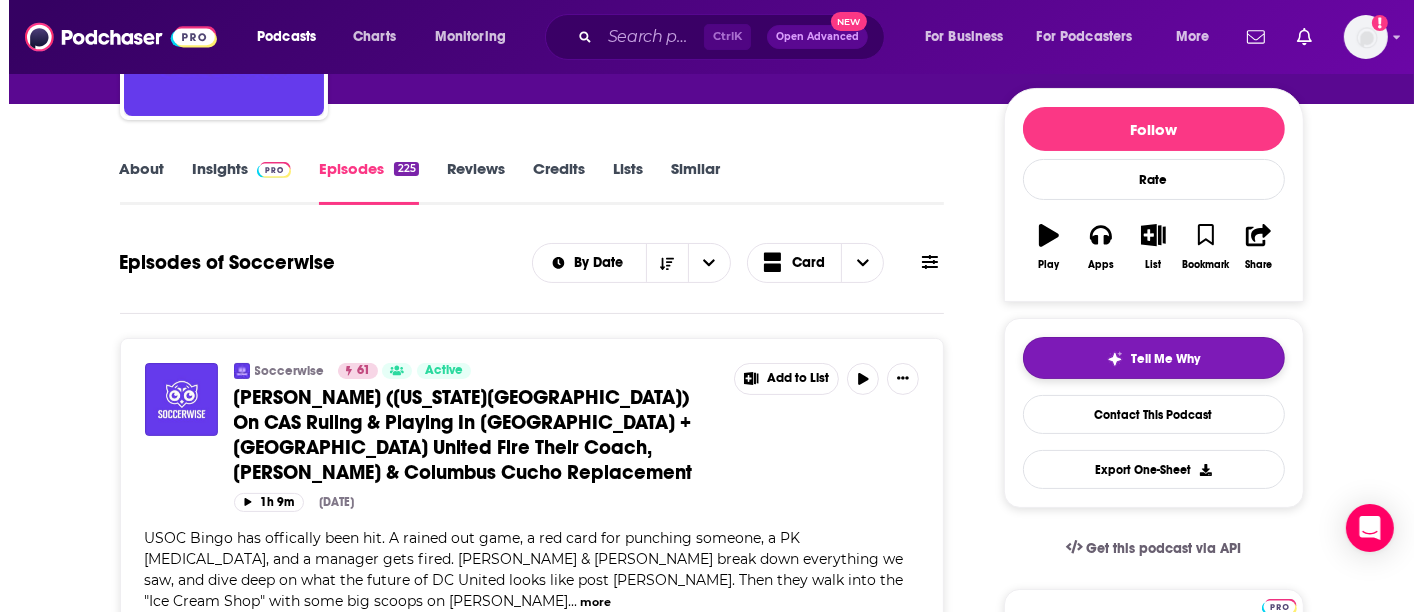scroll, scrollTop: 0, scrollLeft: 0, axis: both 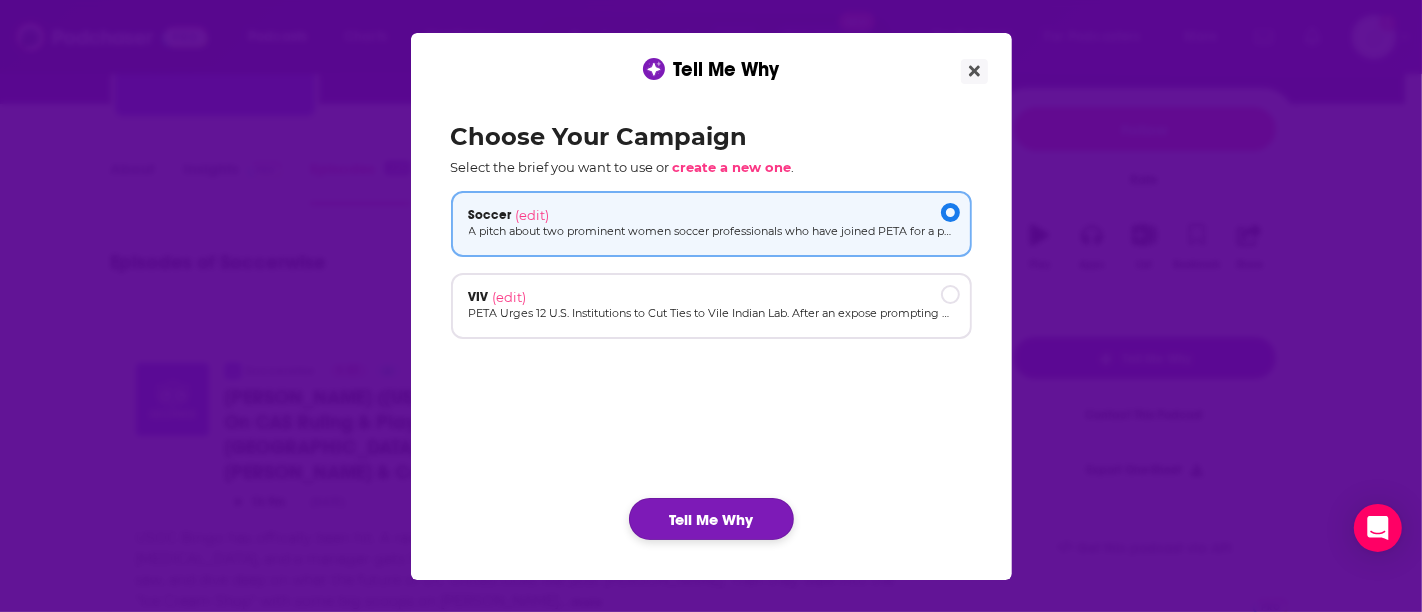 click on "Tell Me Why" 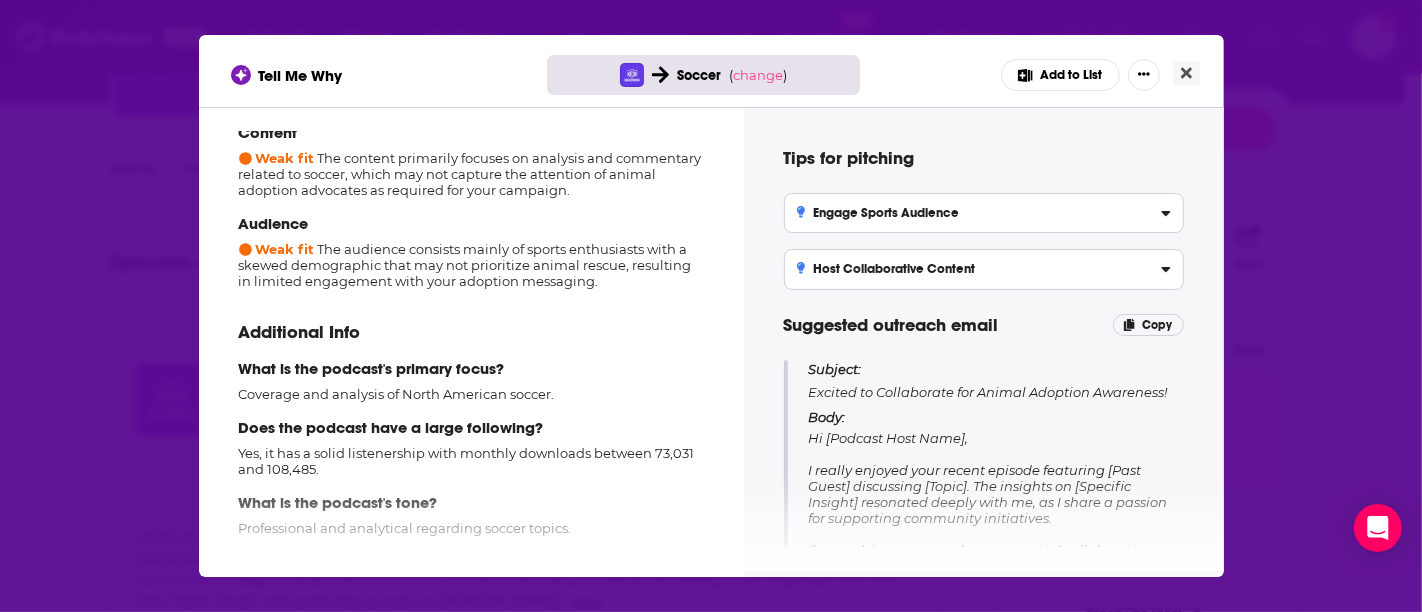 scroll, scrollTop: 0, scrollLeft: 0, axis: both 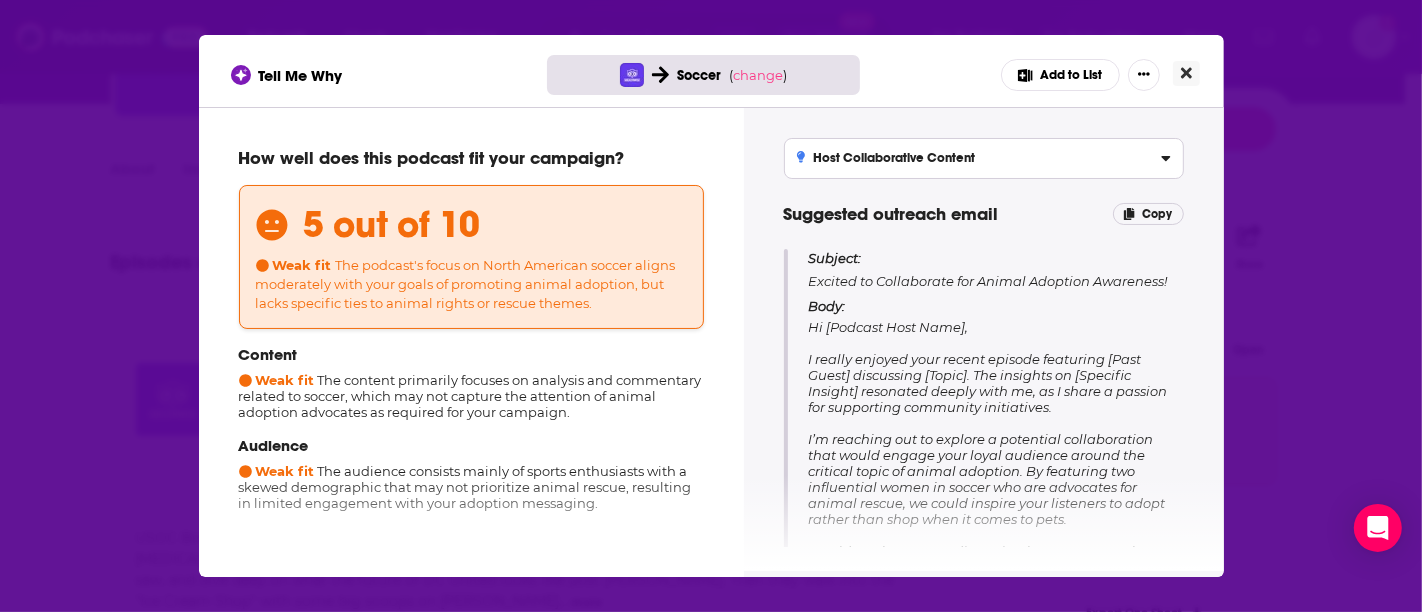 click 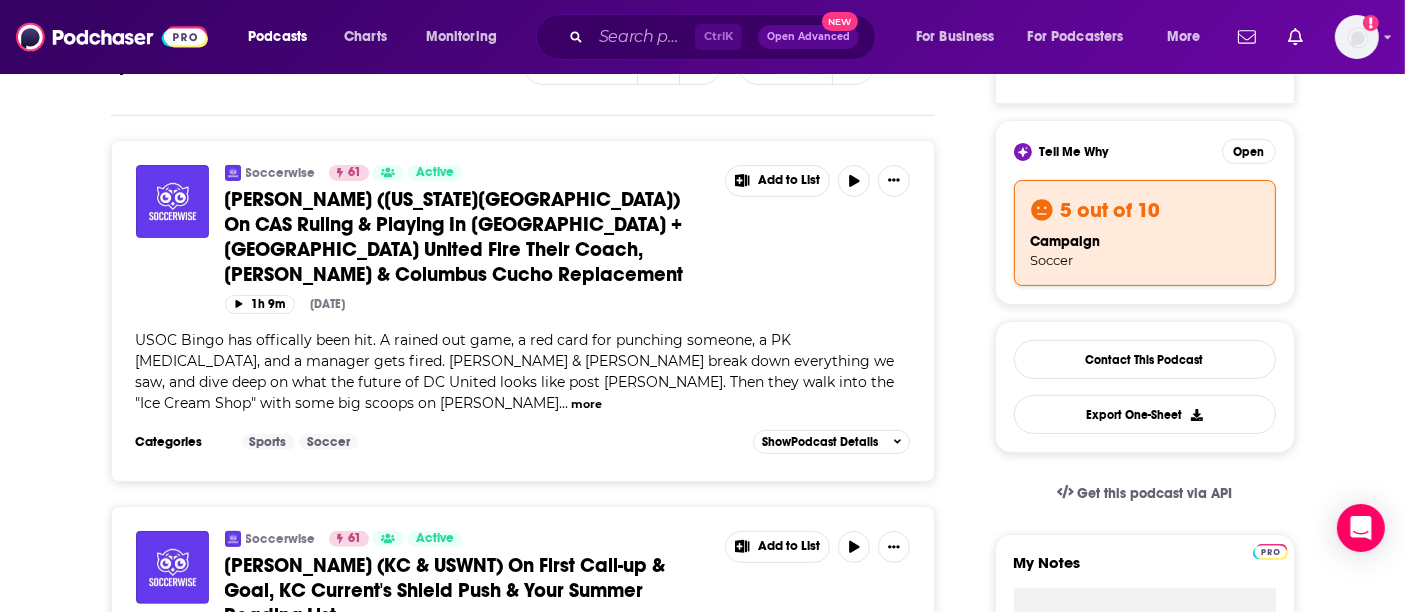 scroll, scrollTop: 0, scrollLeft: 0, axis: both 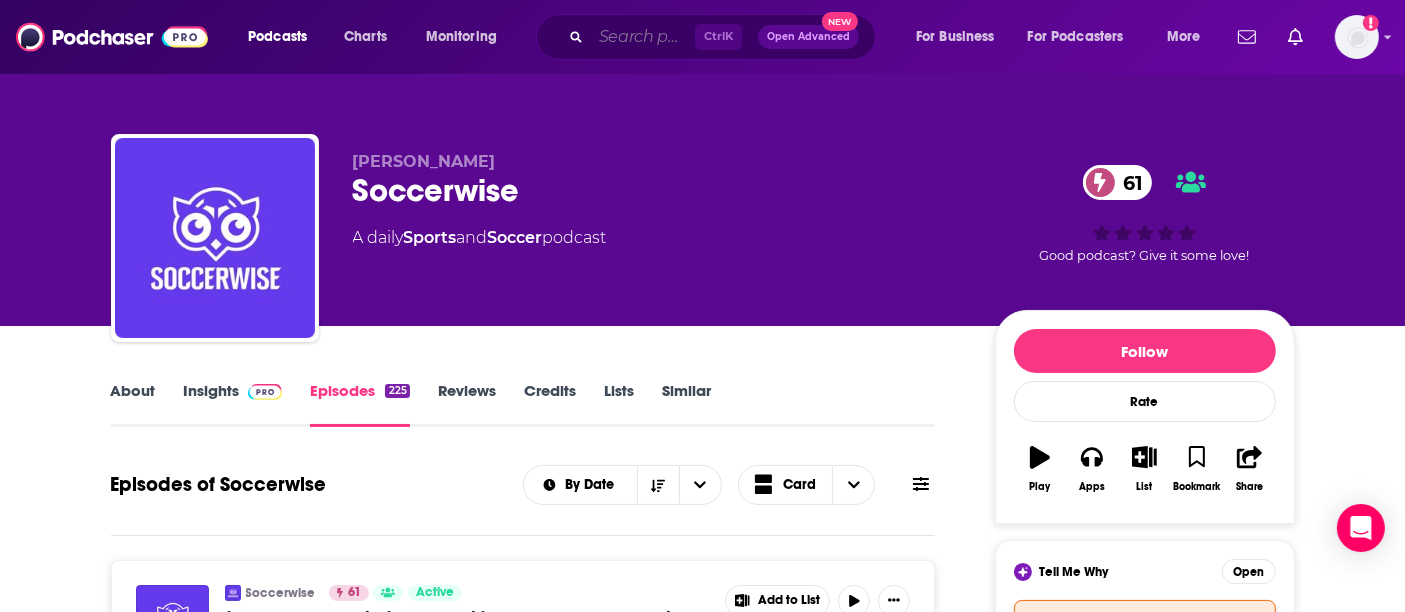 click at bounding box center (643, 37) 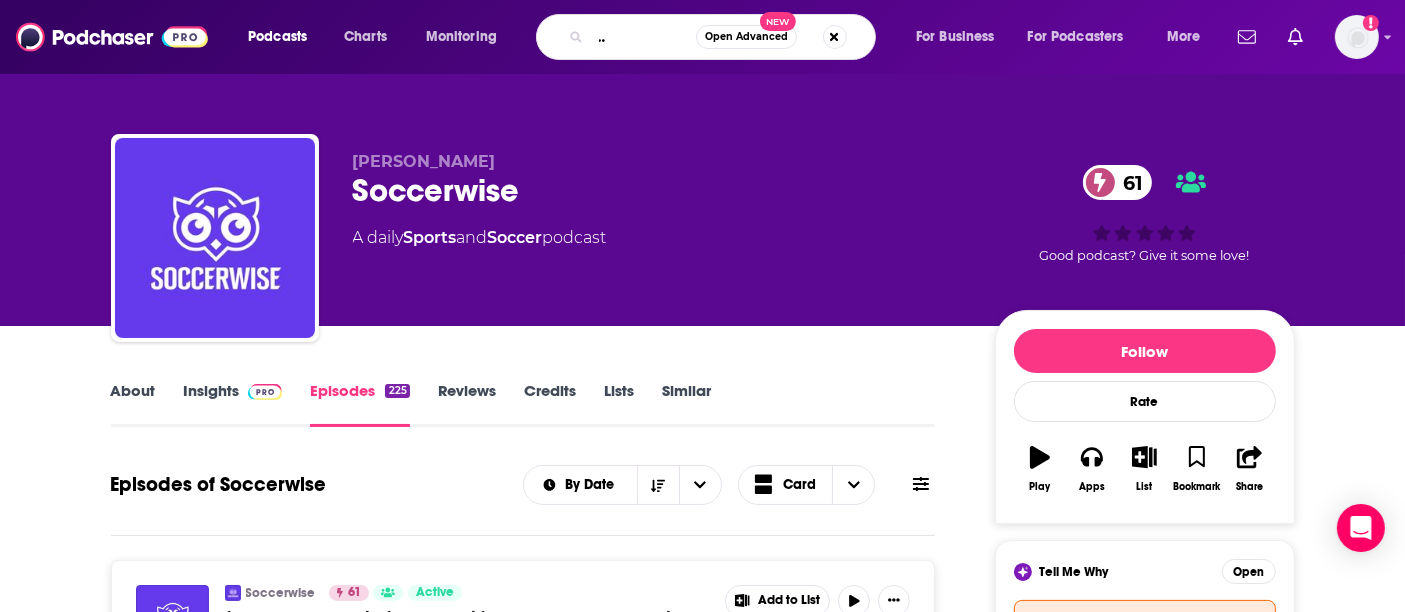 type on "good game with [PERSON_NAME]" 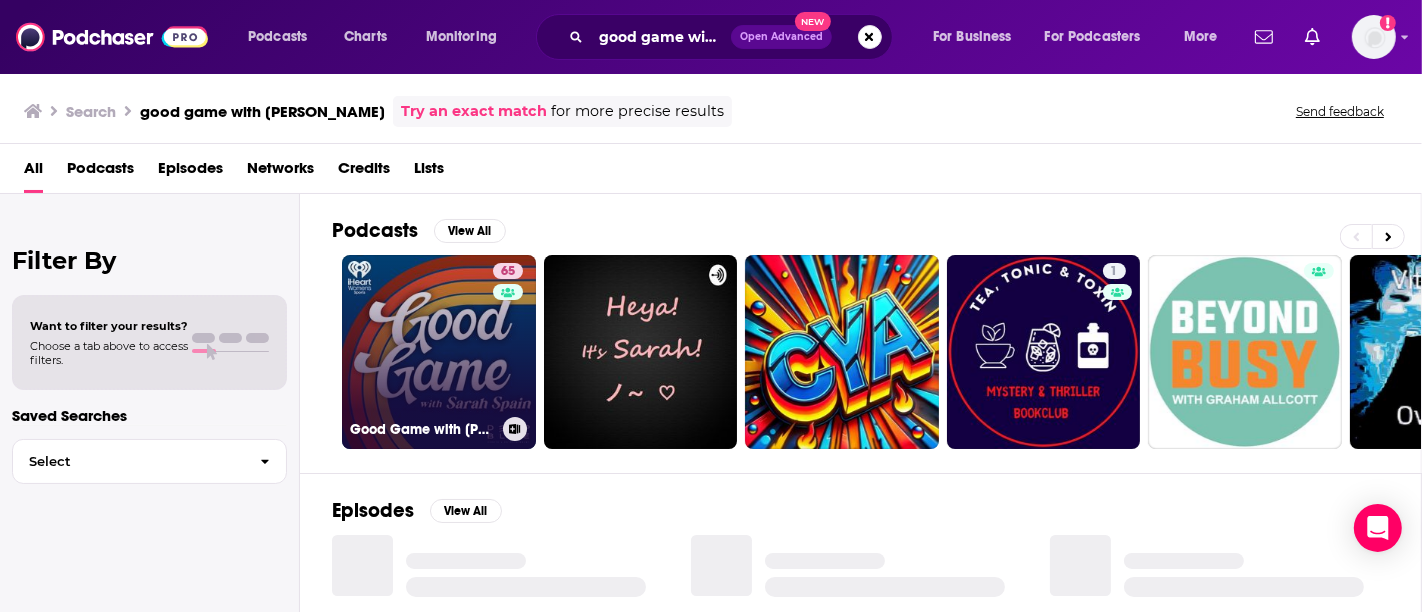 click on "65 Good Game with [PERSON_NAME]" at bounding box center (439, 352) 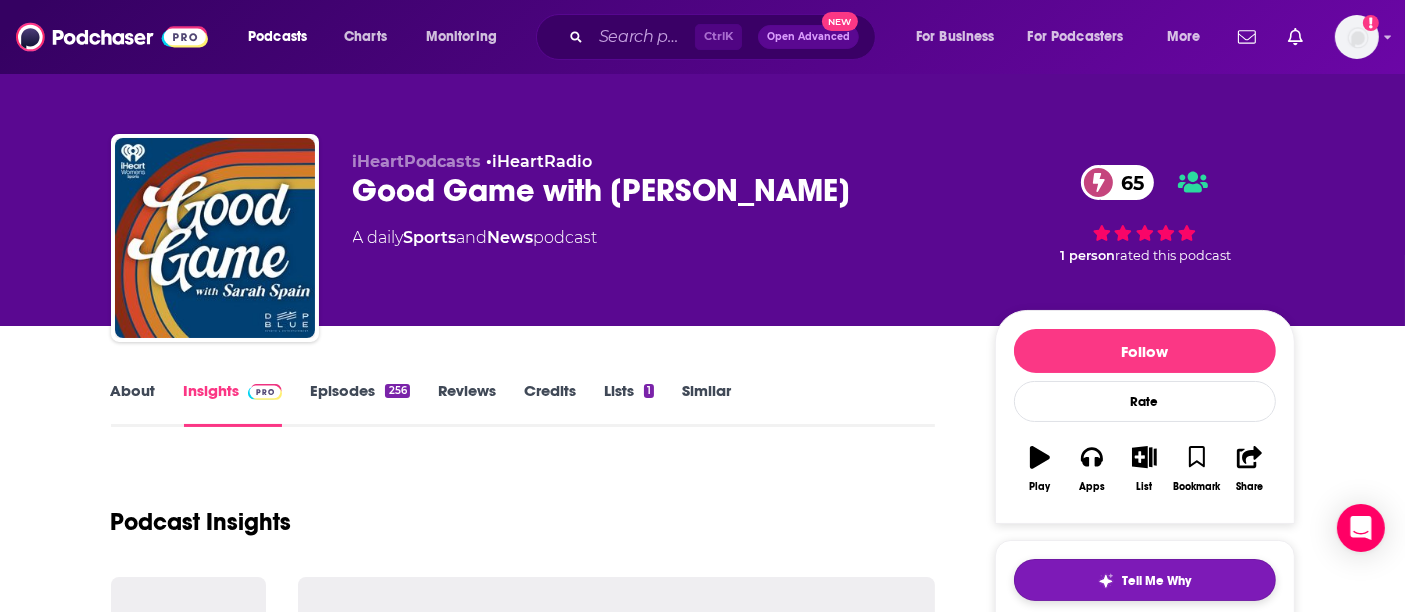 click on "Tell Me Why" at bounding box center (1145, 580) 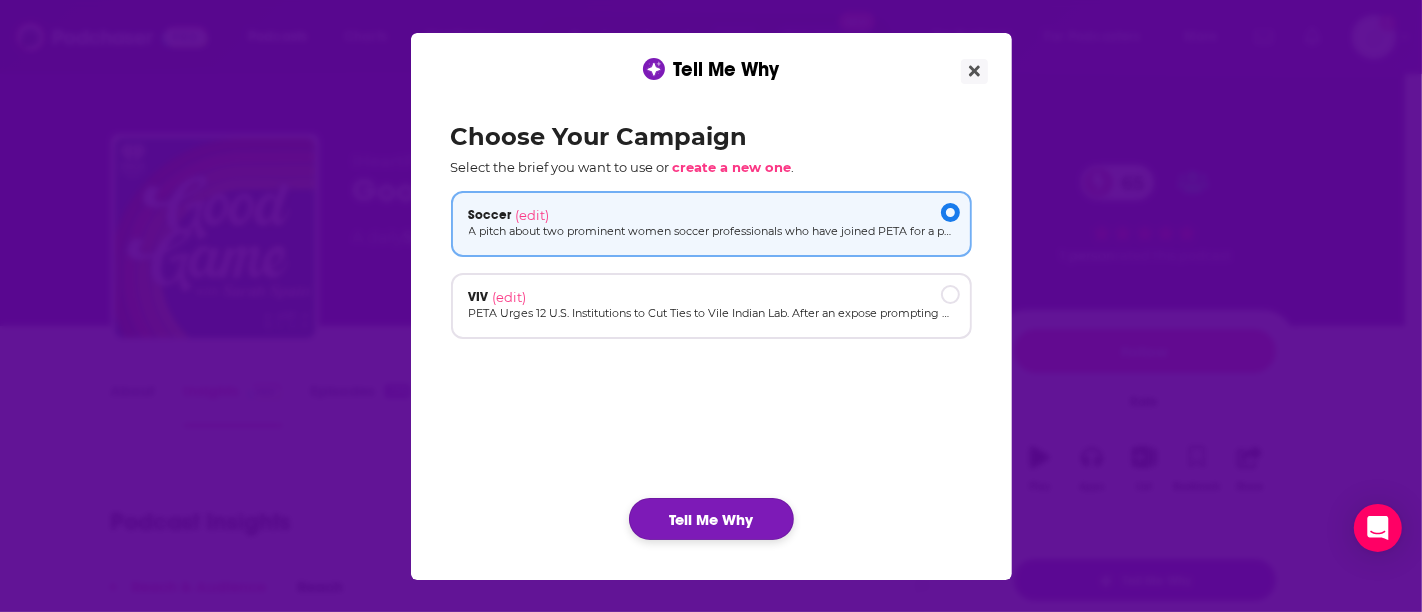 click on "Tell Me Why" 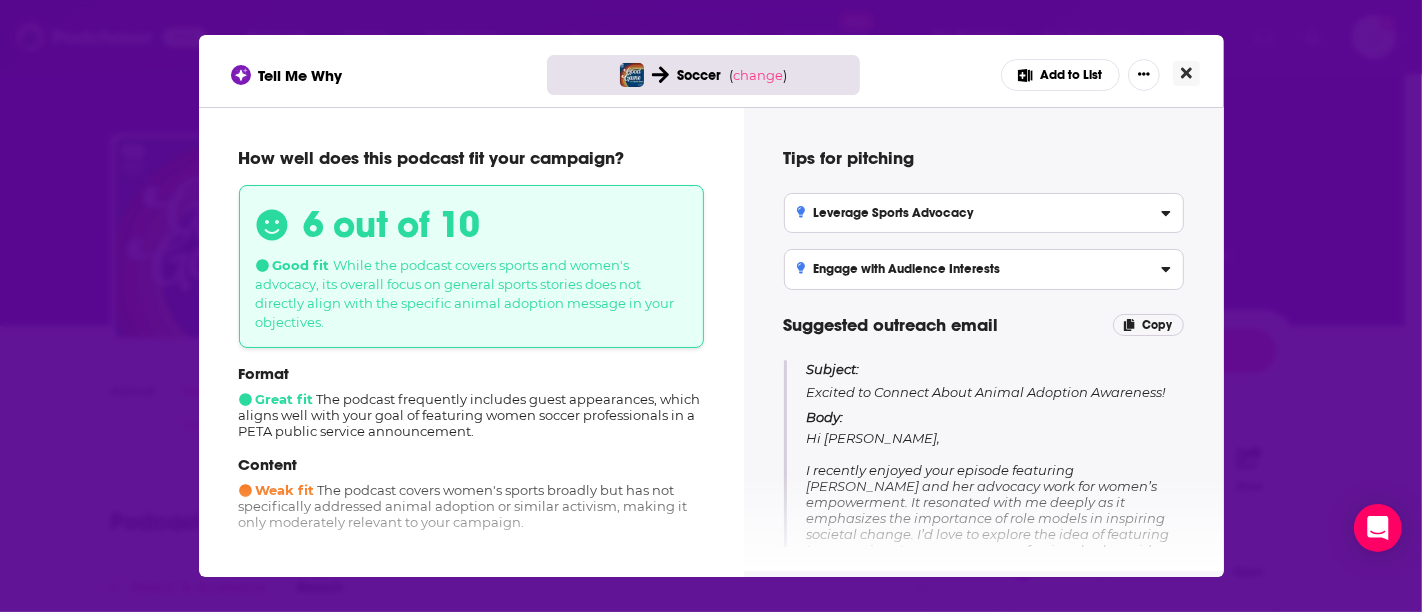 click 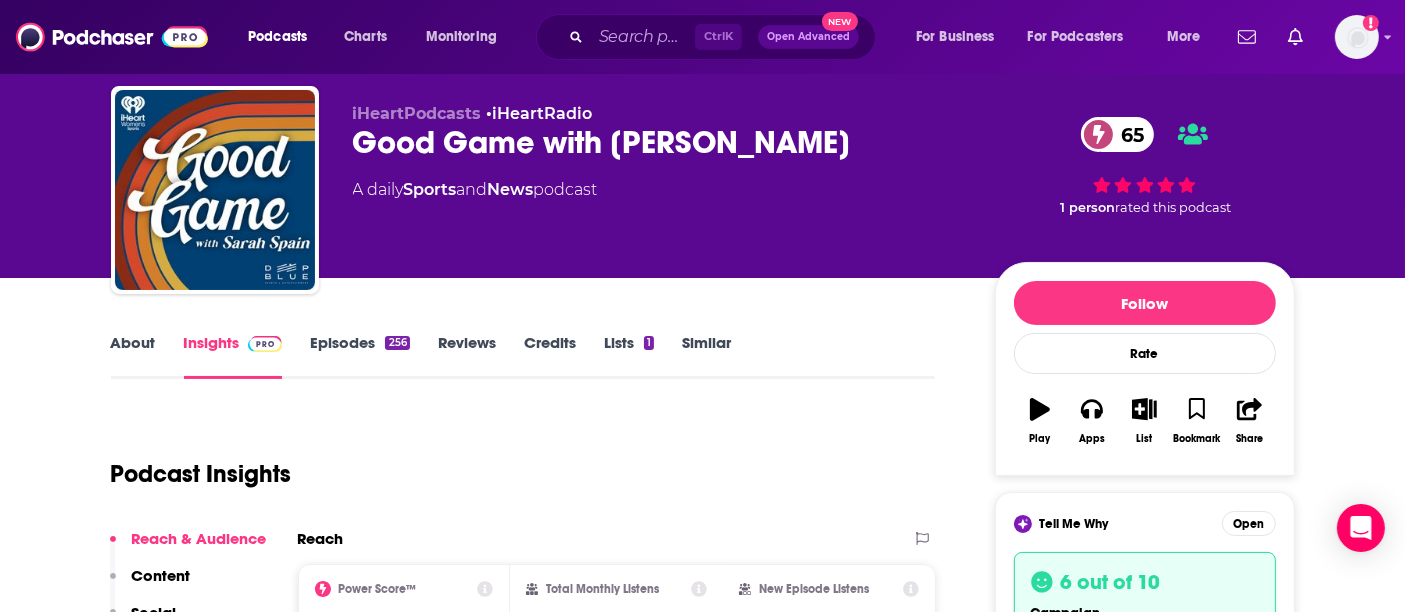 scroll, scrollTop: 0, scrollLeft: 0, axis: both 